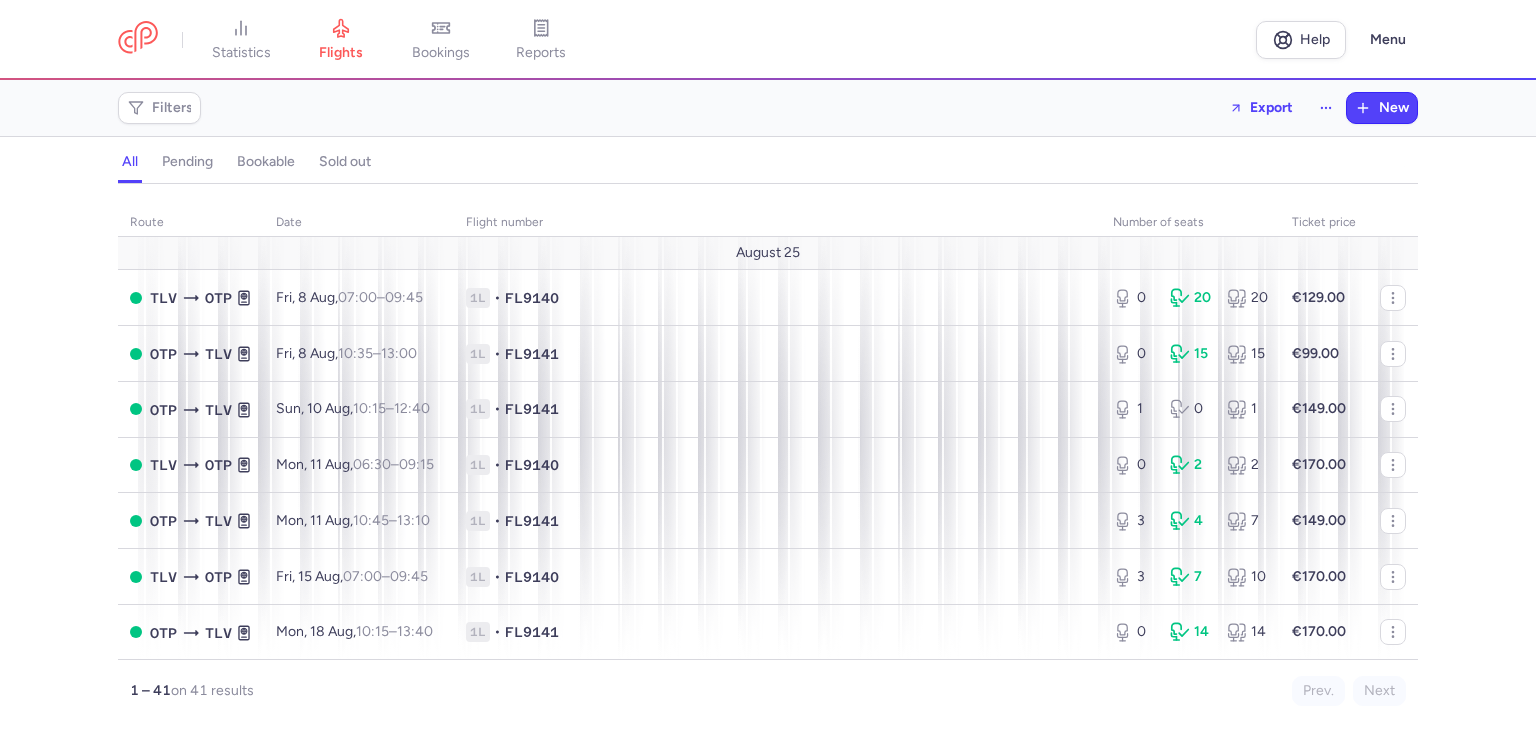 scroll, scrollTop: 0, scrollLeft: 0, axis: both 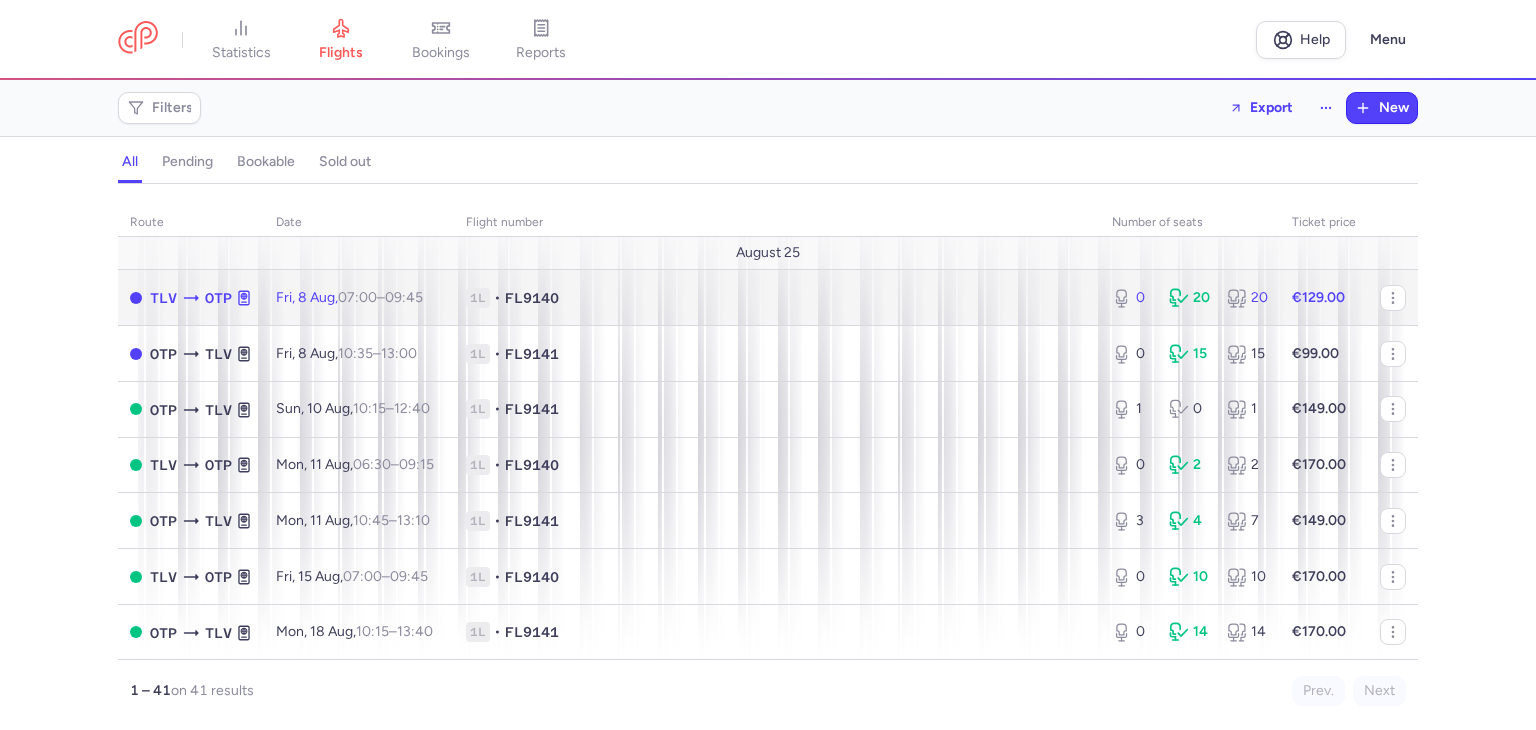 click on "1L • FL9140" at bounding box center [777, 298] 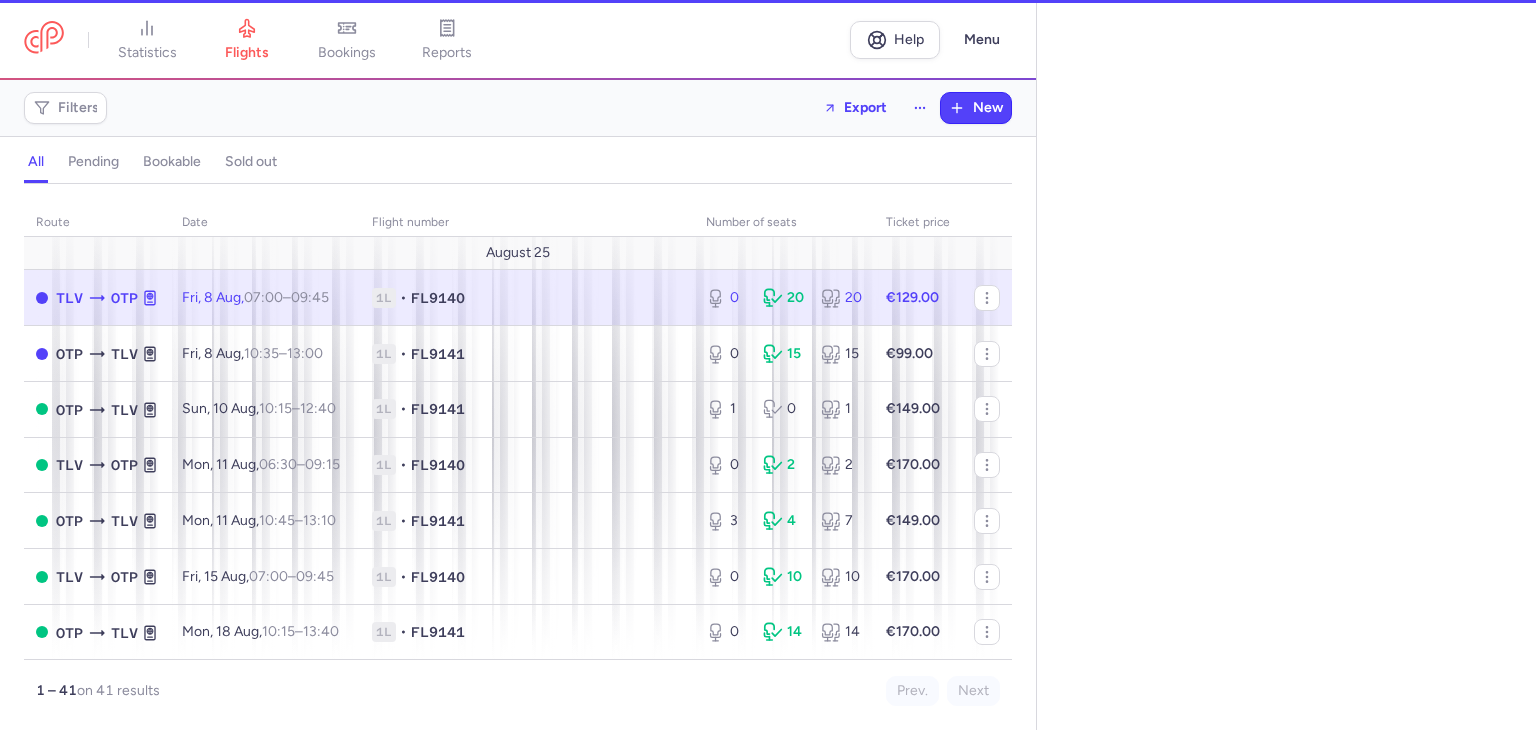 select on "days" 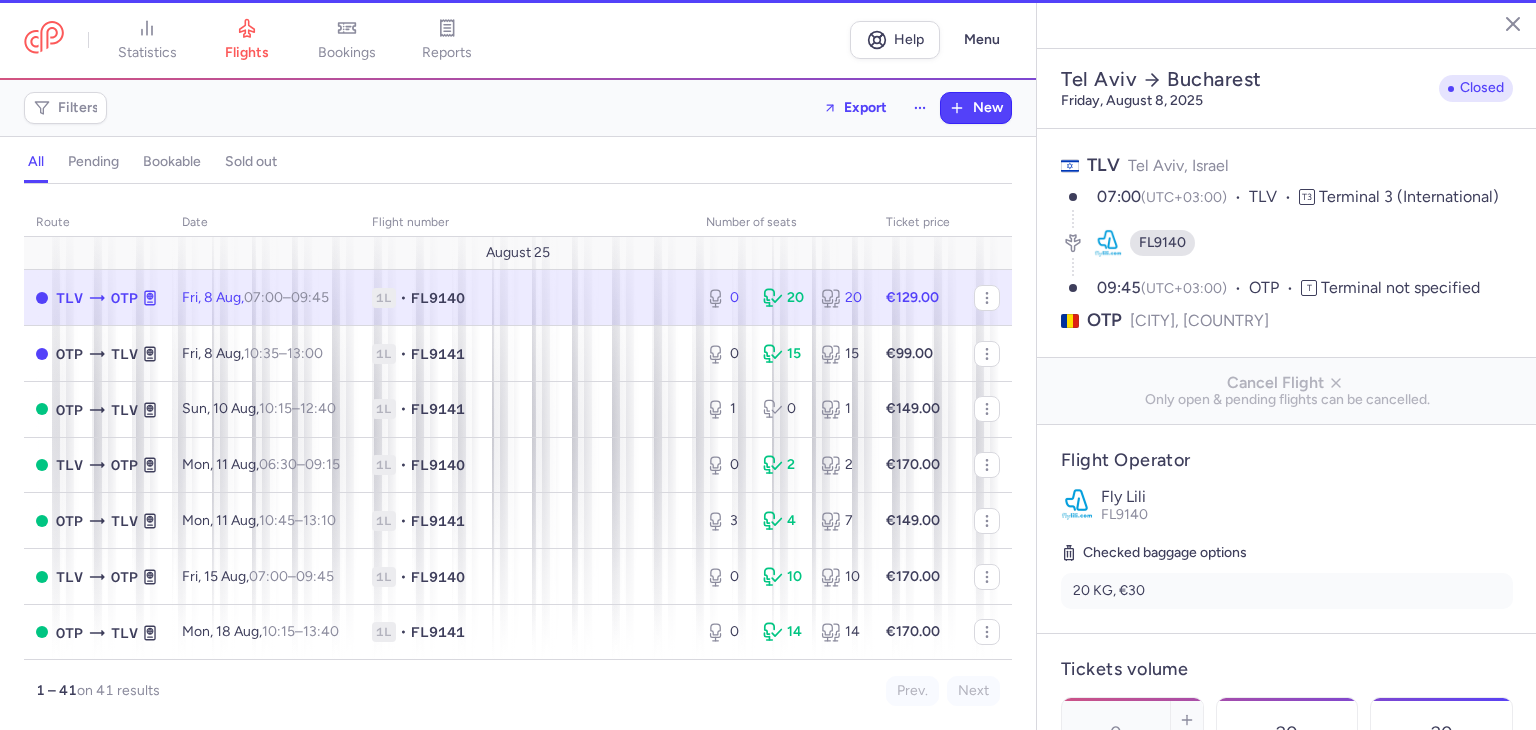click on "€129.00" at bounding box center (912, 297) 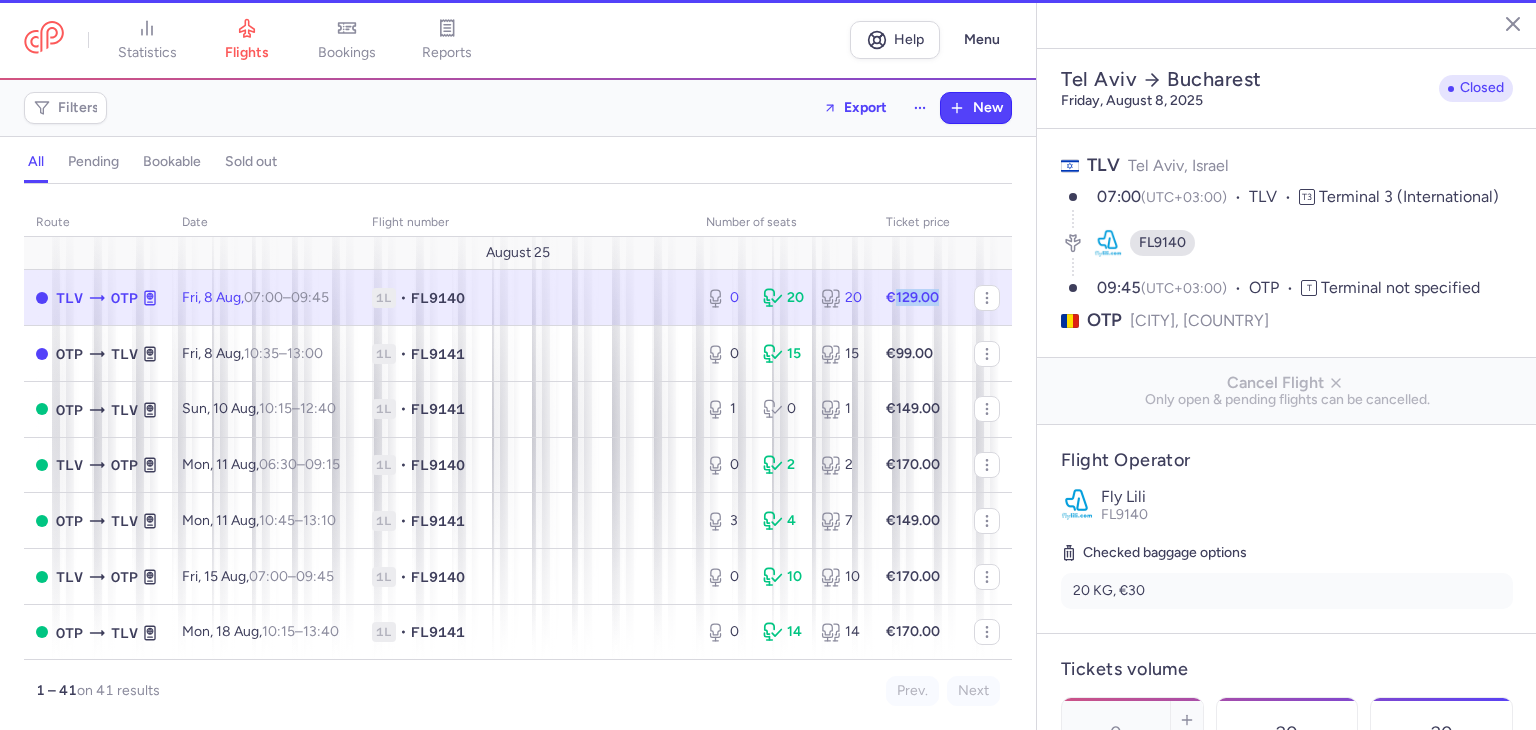 click on "€129.00" at bounding box center (912, 297) 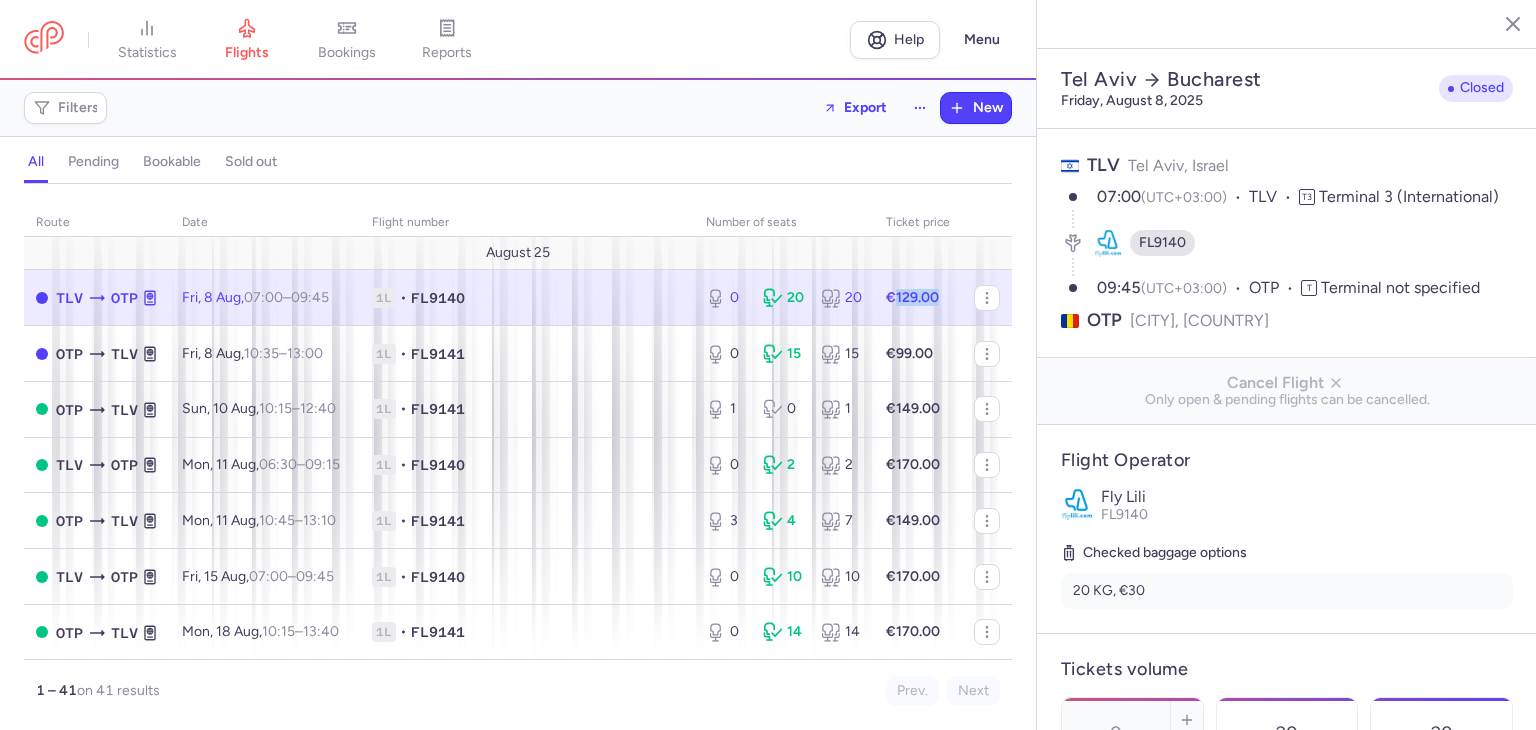 click on "€129.00" at bounding box center (912, 297) 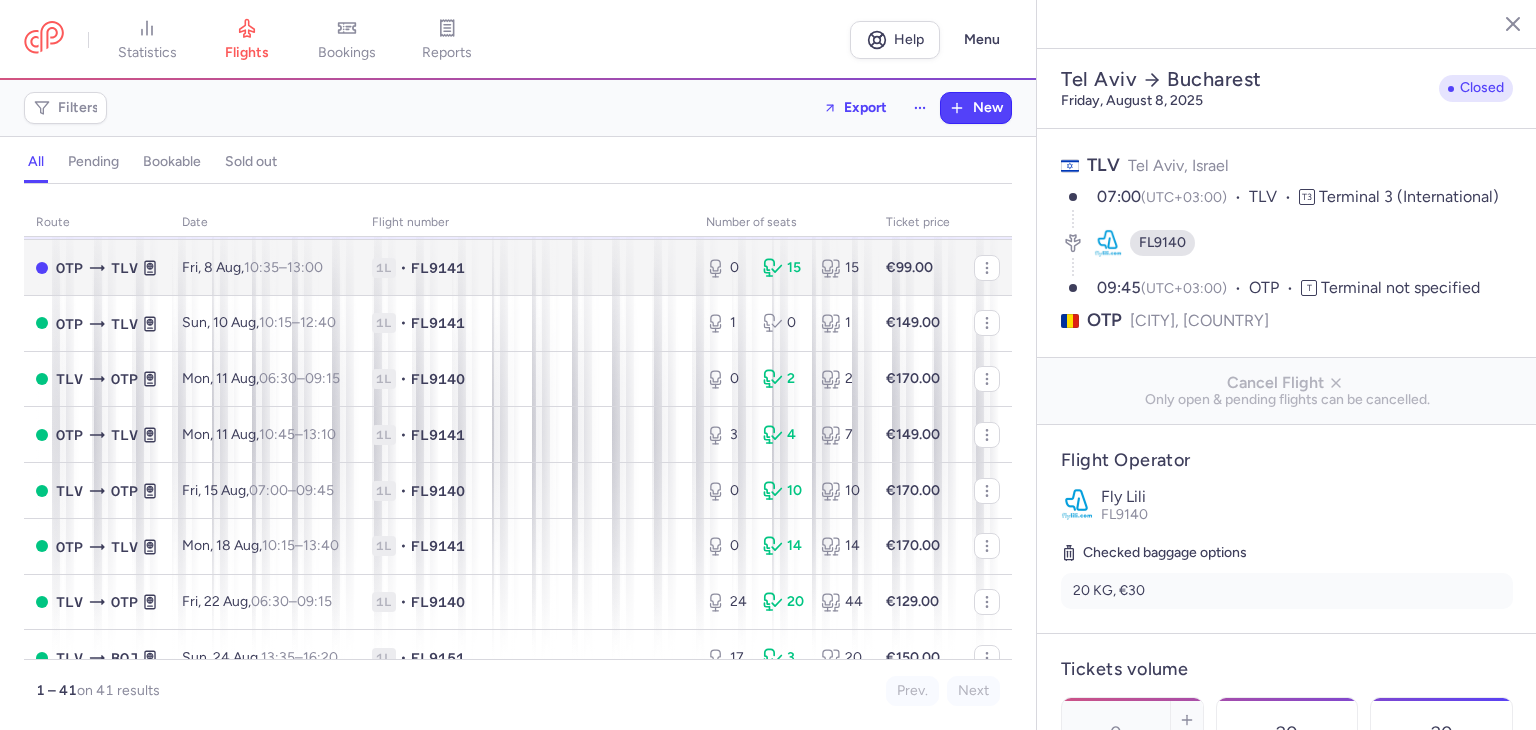 scroll, scrollTop: 0, scrollLeft: 0, axis: both 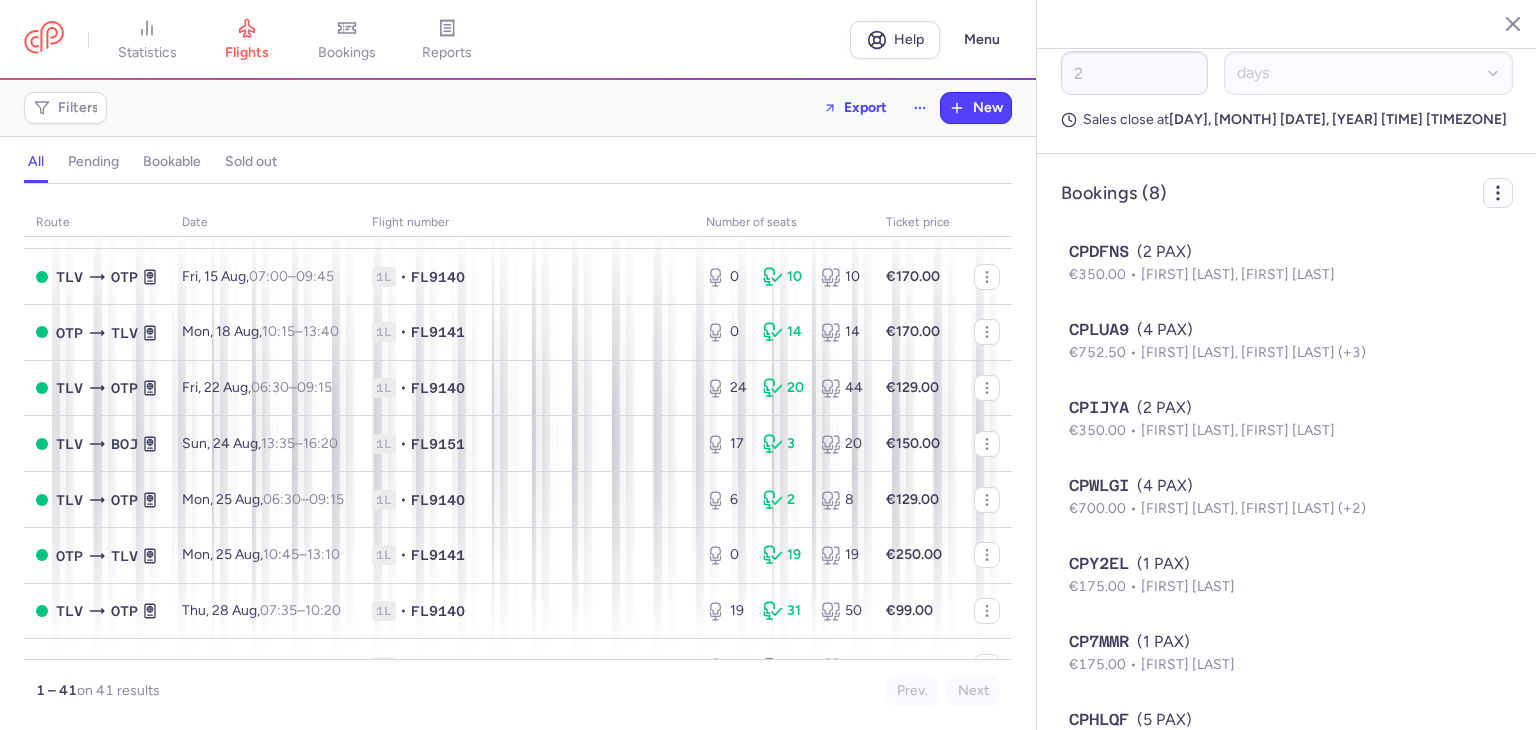 click 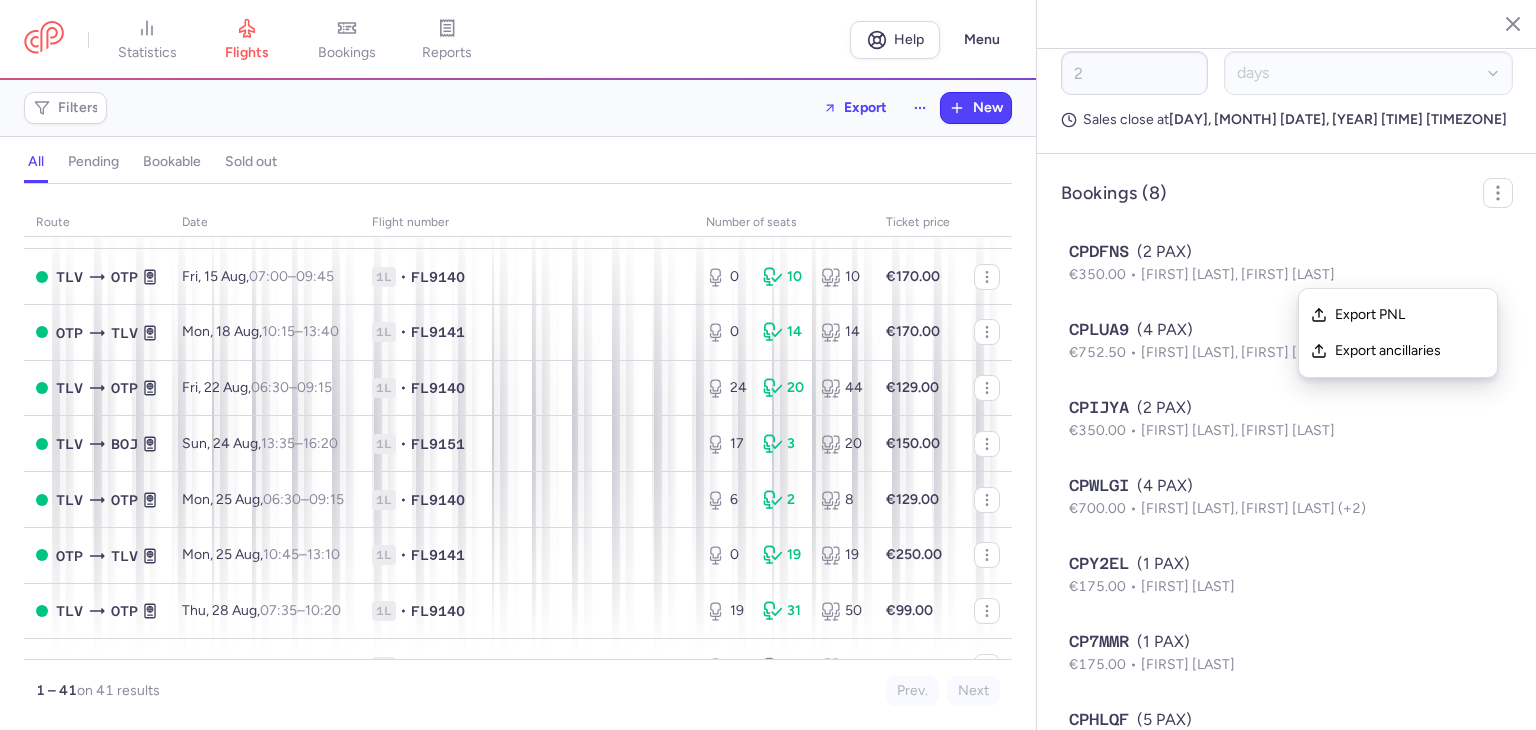 click on "Bookings (8) Export PNL Export ancillaries CPDFNS  (2 PAX)  €350.00  Alex SMIGULEC, Kamil Piotr SZMUL CPLUA9  (4 PAX)  €752.50  Mila SPIRO, Theodor SPIRO (+3) CPIJYA  (2 PAX)  €350.00  Margaux WILL, Osher NATI CPWLGI  (4 PAX)  €700.00  Erez DAYAN, Irit DAYAN (+2) CPY2EL  (1 PAX)  €175.00  Eliezer COHEN CP7MMR  (1 PAX)  €175.00  Ari MANOR CPHLQF  (5 PAX)  €645.00  Sara ABU GARARAH, Kenaan ABU GARARAH (+3) CPRK83  (1 PAX)  €129.00  Juliana PREISA" at bounding box center (1287, 513) 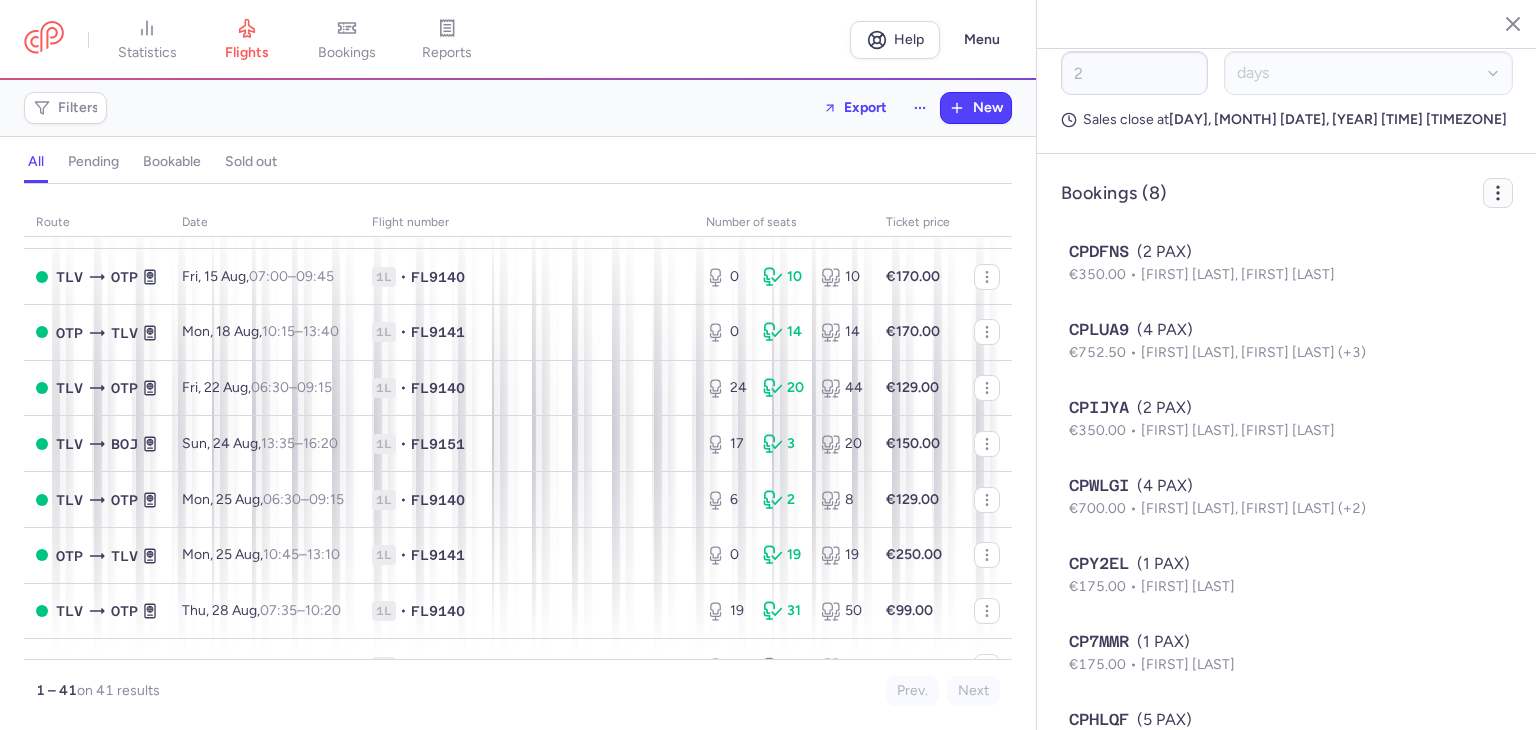 click 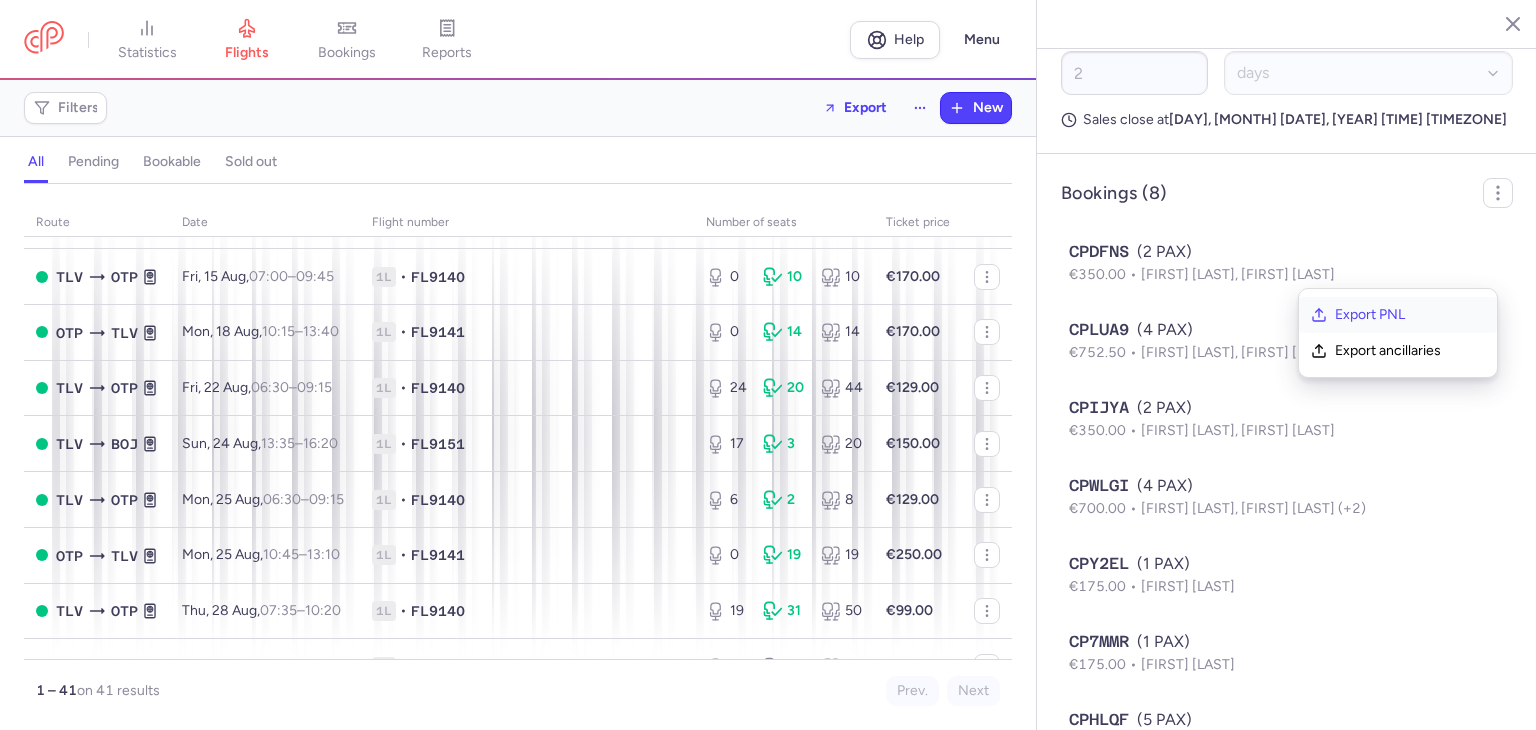 click on "Export PNL" at bounding box center [1410, 315] 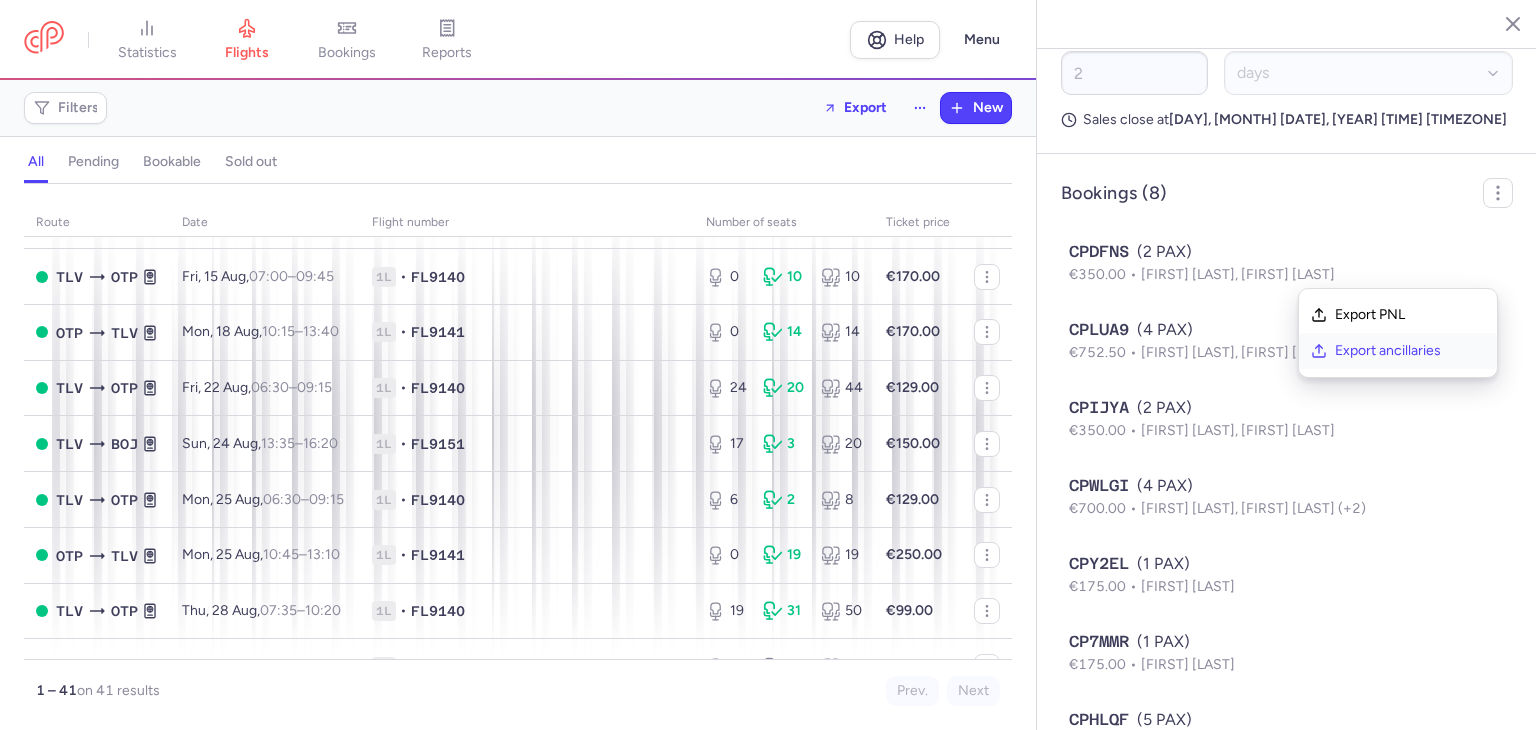 click on "Export ancillaries" at bounding box center (1410, 351) 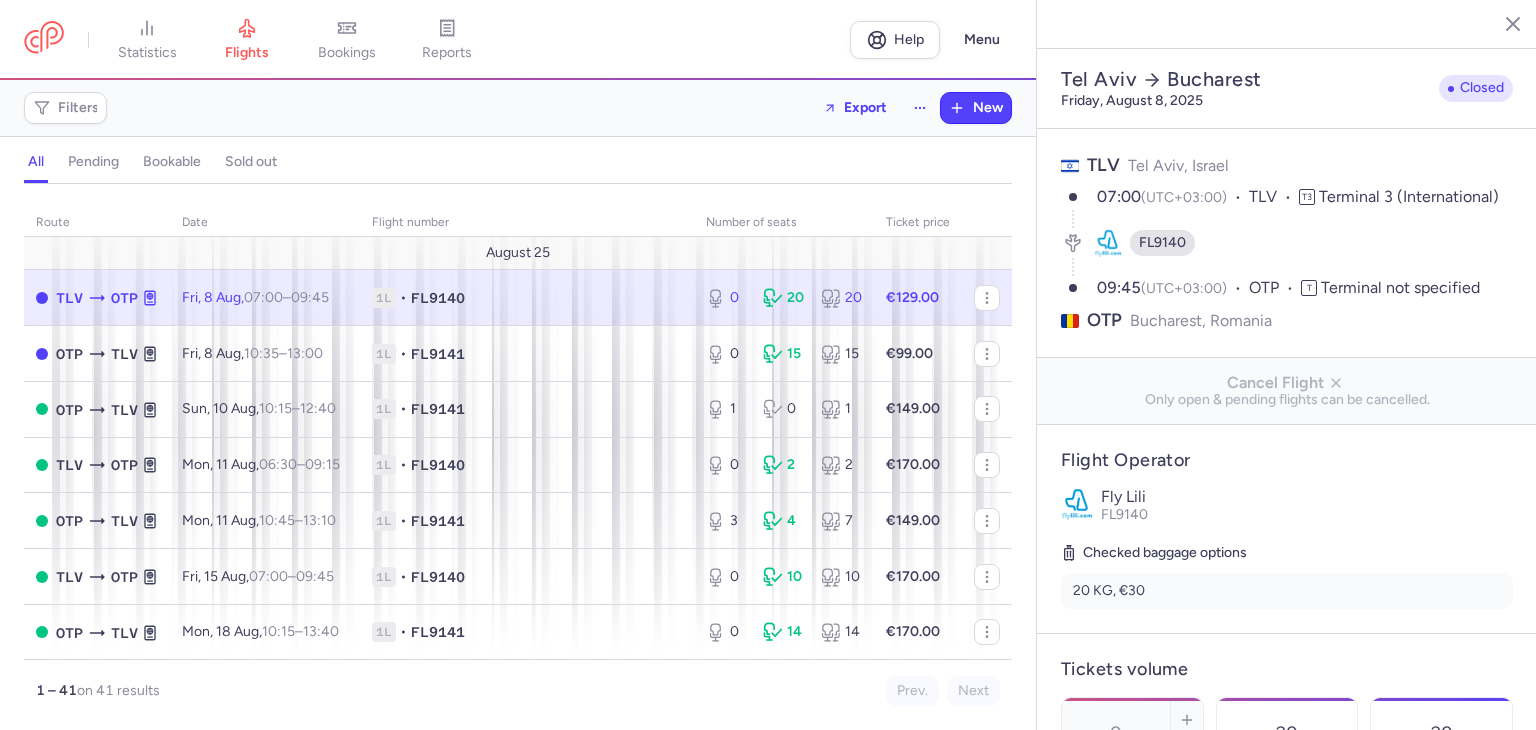 select on "days" 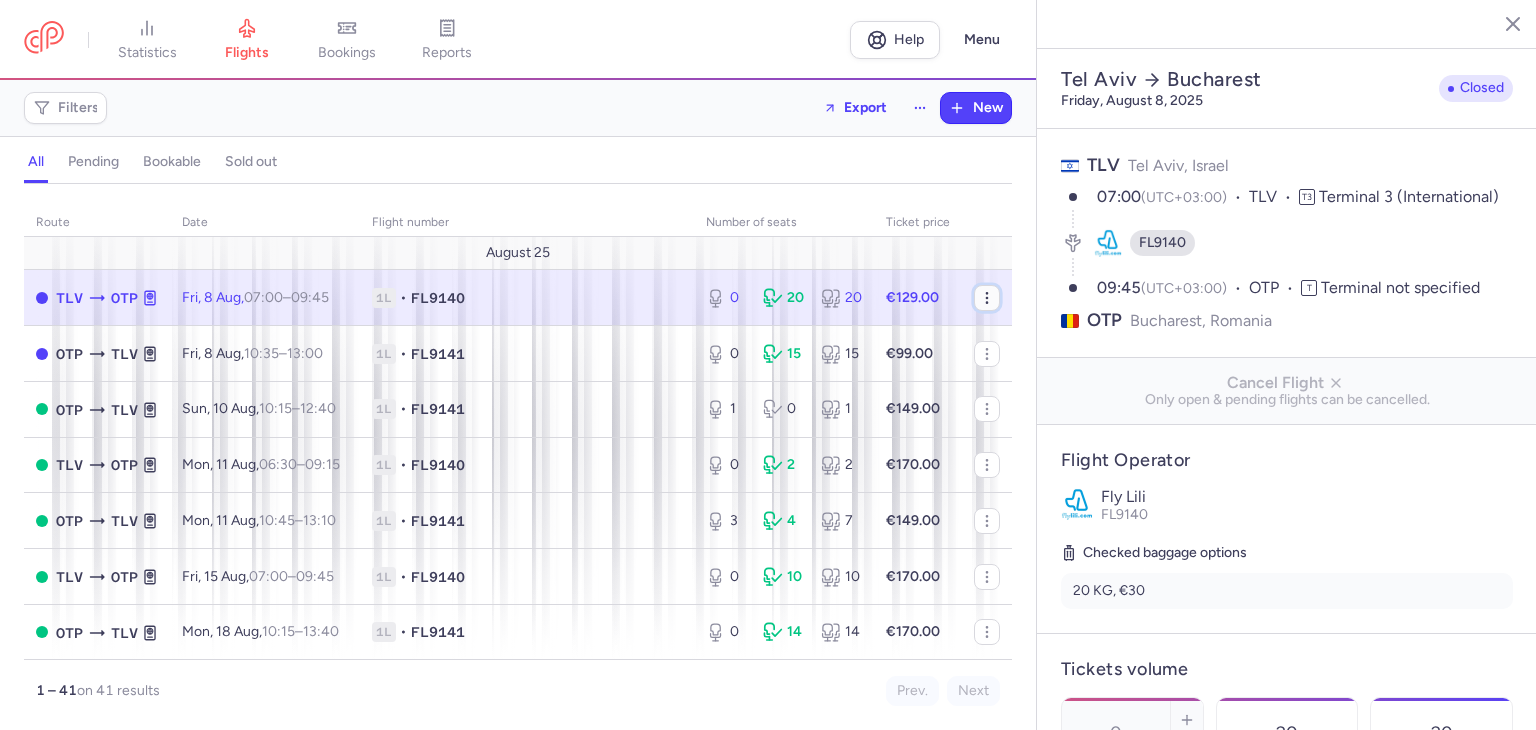 click at bounding box center [987, 298] 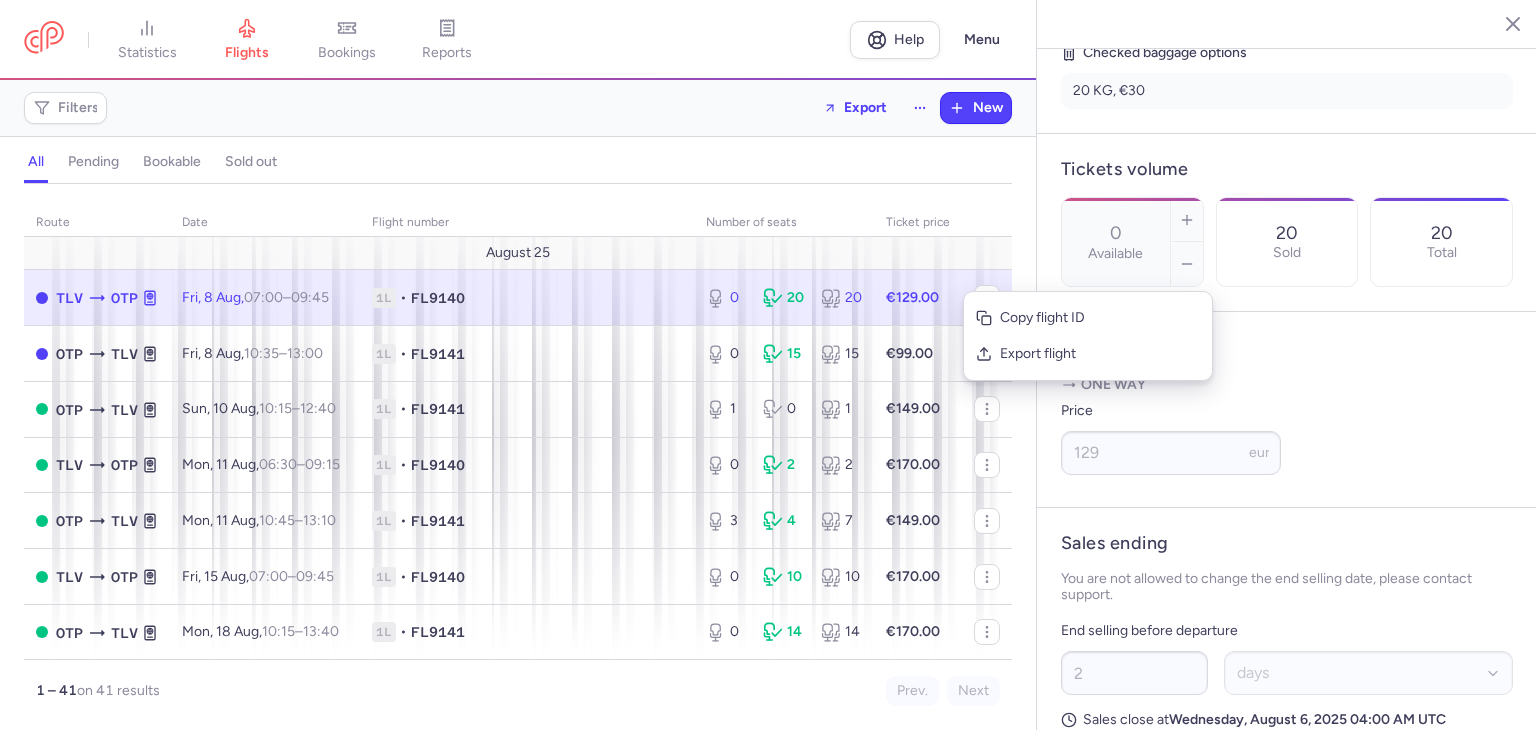 click on "0  Available  20 Sold 20 Total" at bounding box center (1287, 242) 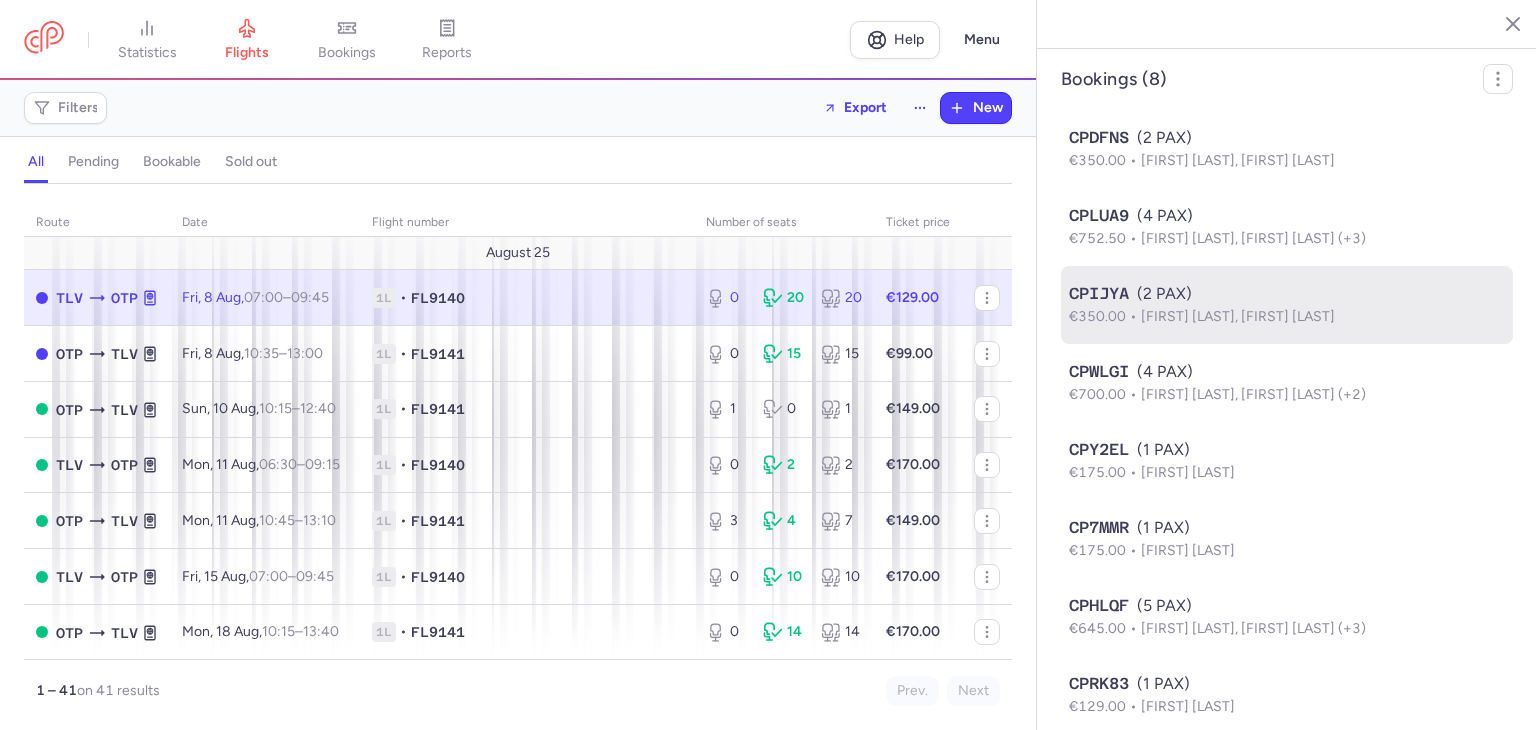 scroll, scrollTop: 1317, scrollLeft: 0, axis: vertical 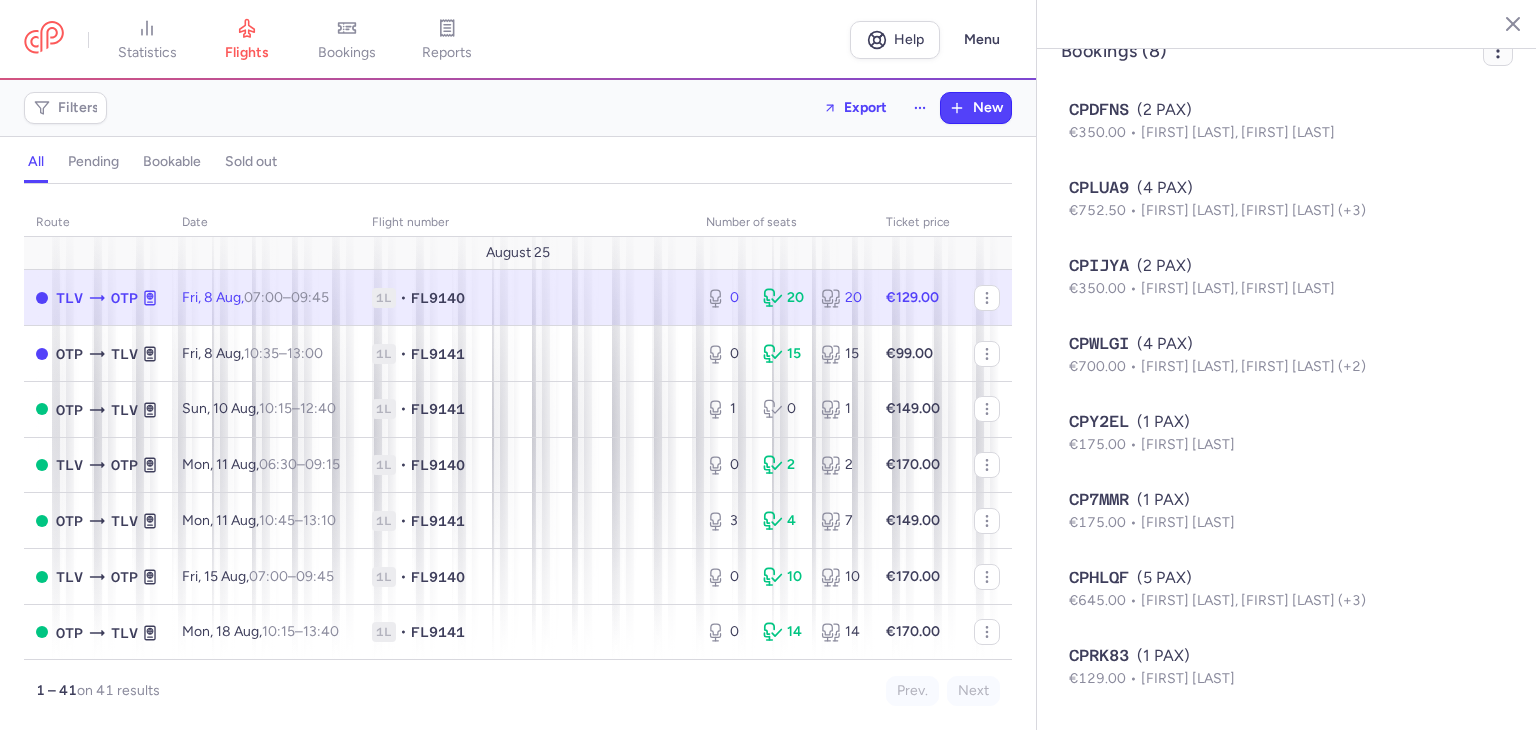 click 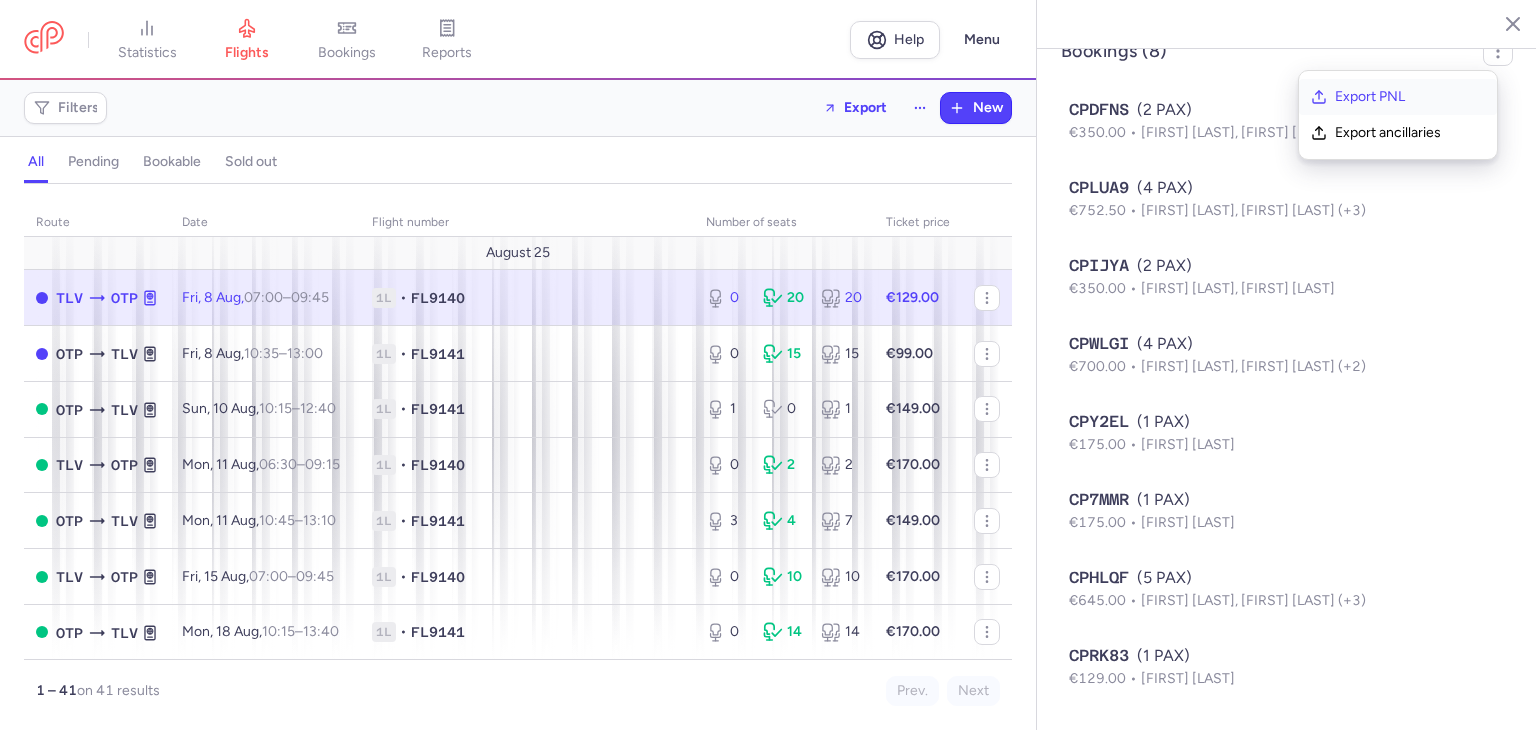 click on "Export PNL" at bounding box center (1410, 97) 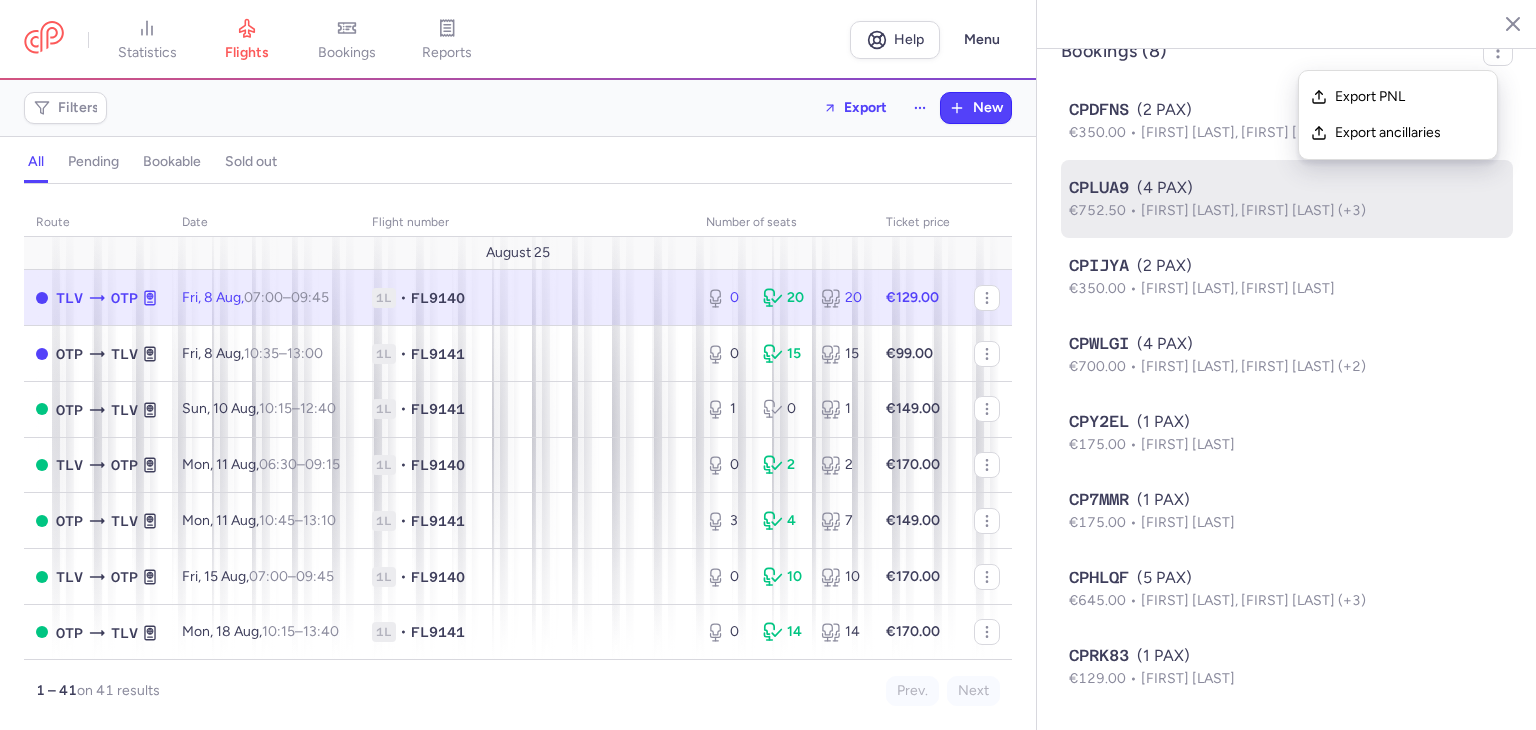 drag, startPoint x: 1220, startPoint y: 186, endPoint x: 1244, endPoint y: 221, distance: 42.43819 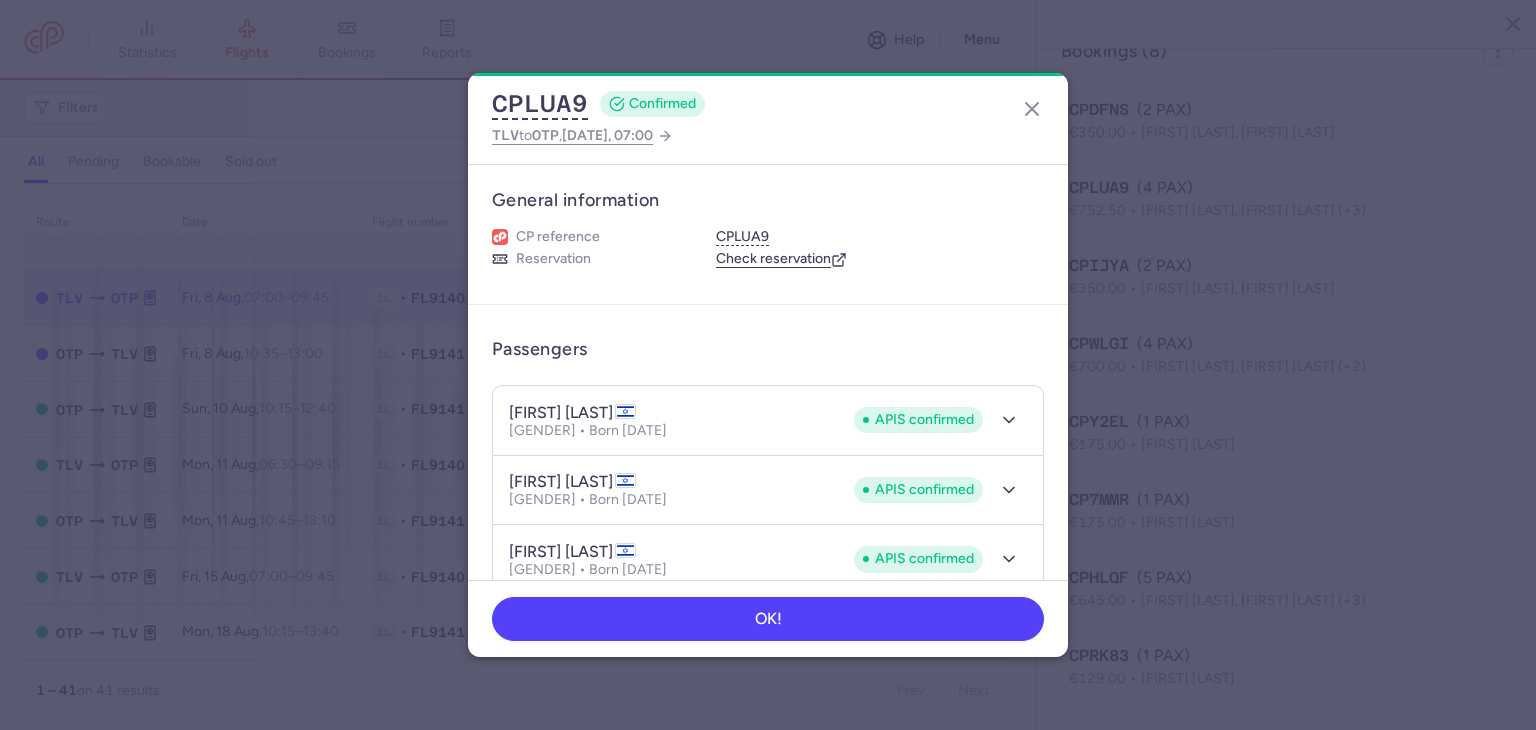 click on "APIS confirmed" at bounding box center [924, 420] 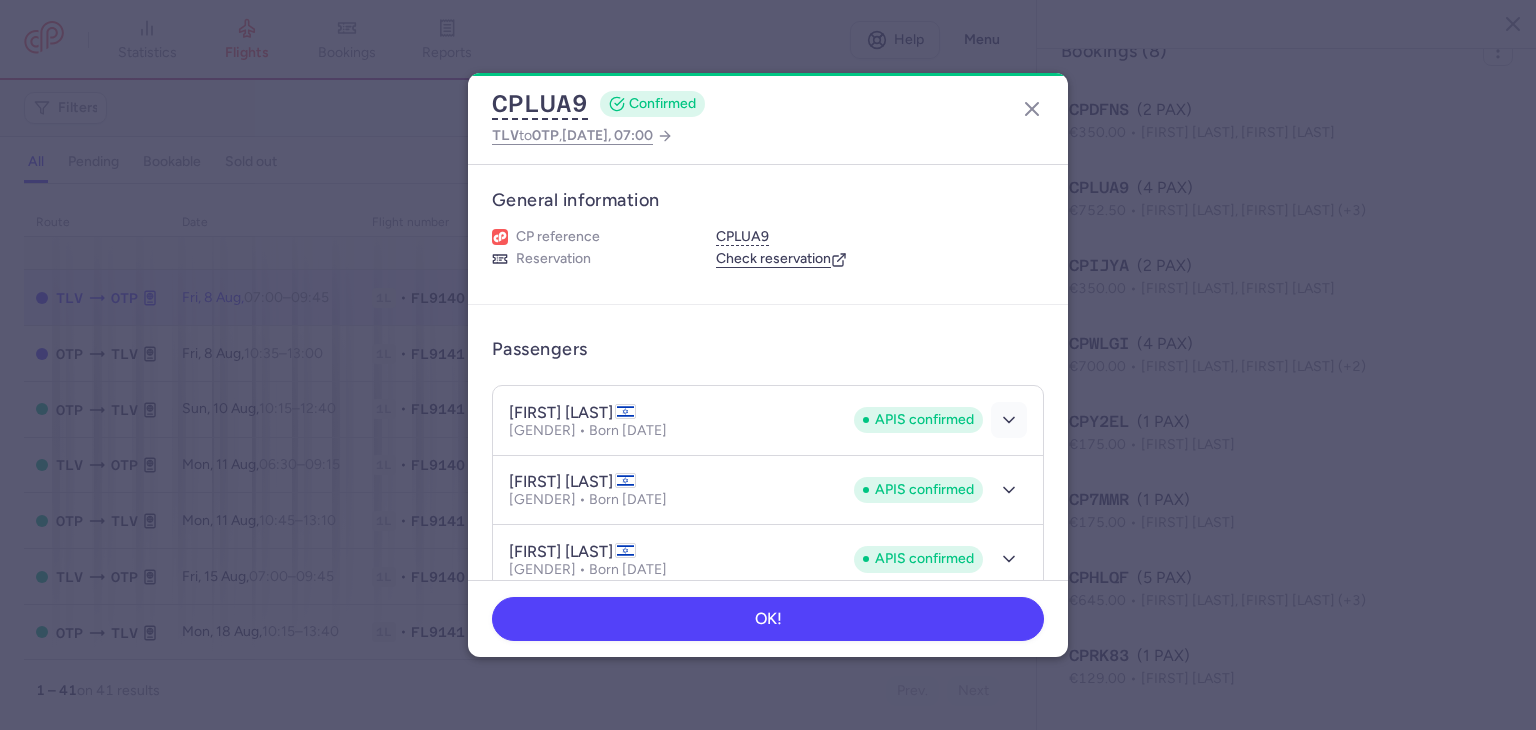 click at bounding box center [1009, 420] 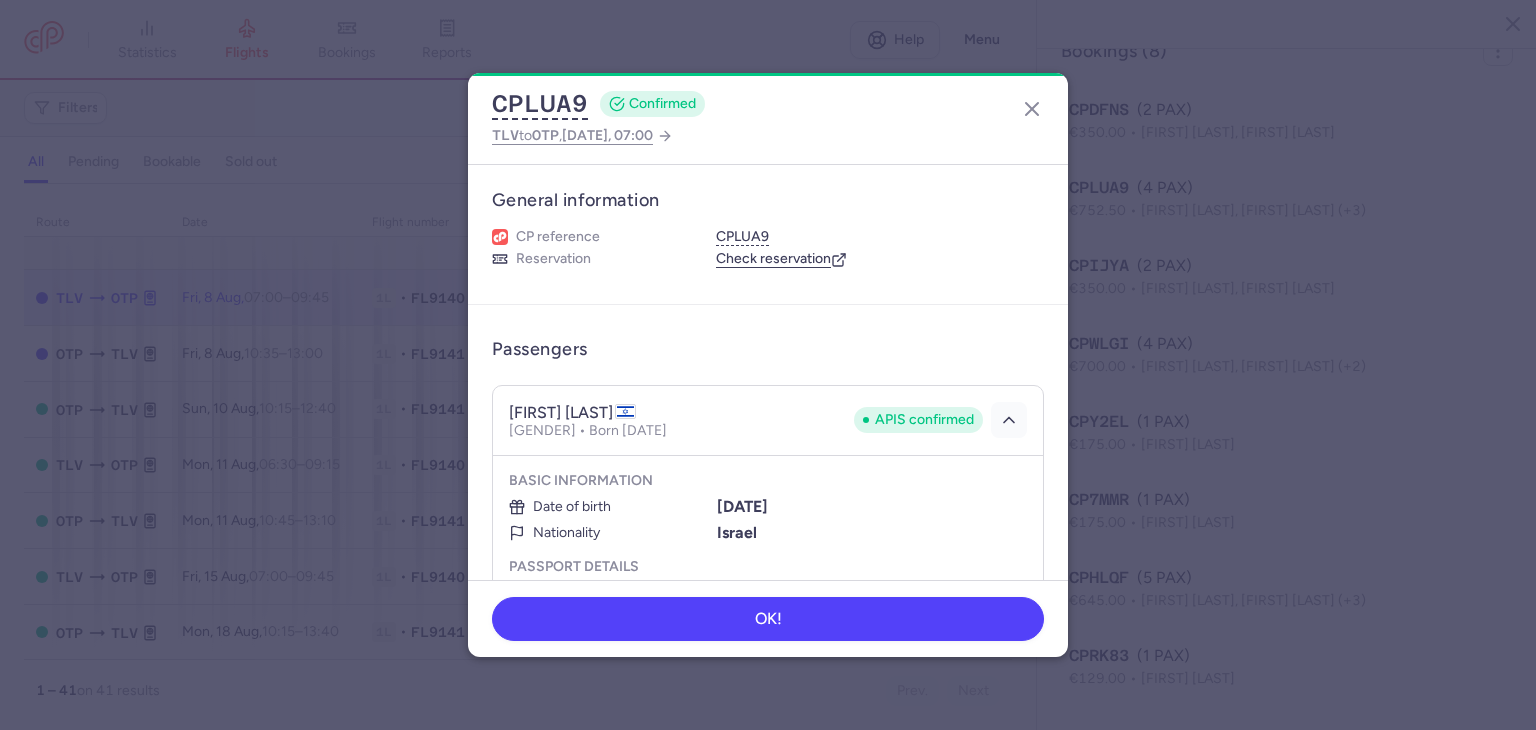 scroll, scrollTop: 100, scrollLeft: 0, axis: vertical 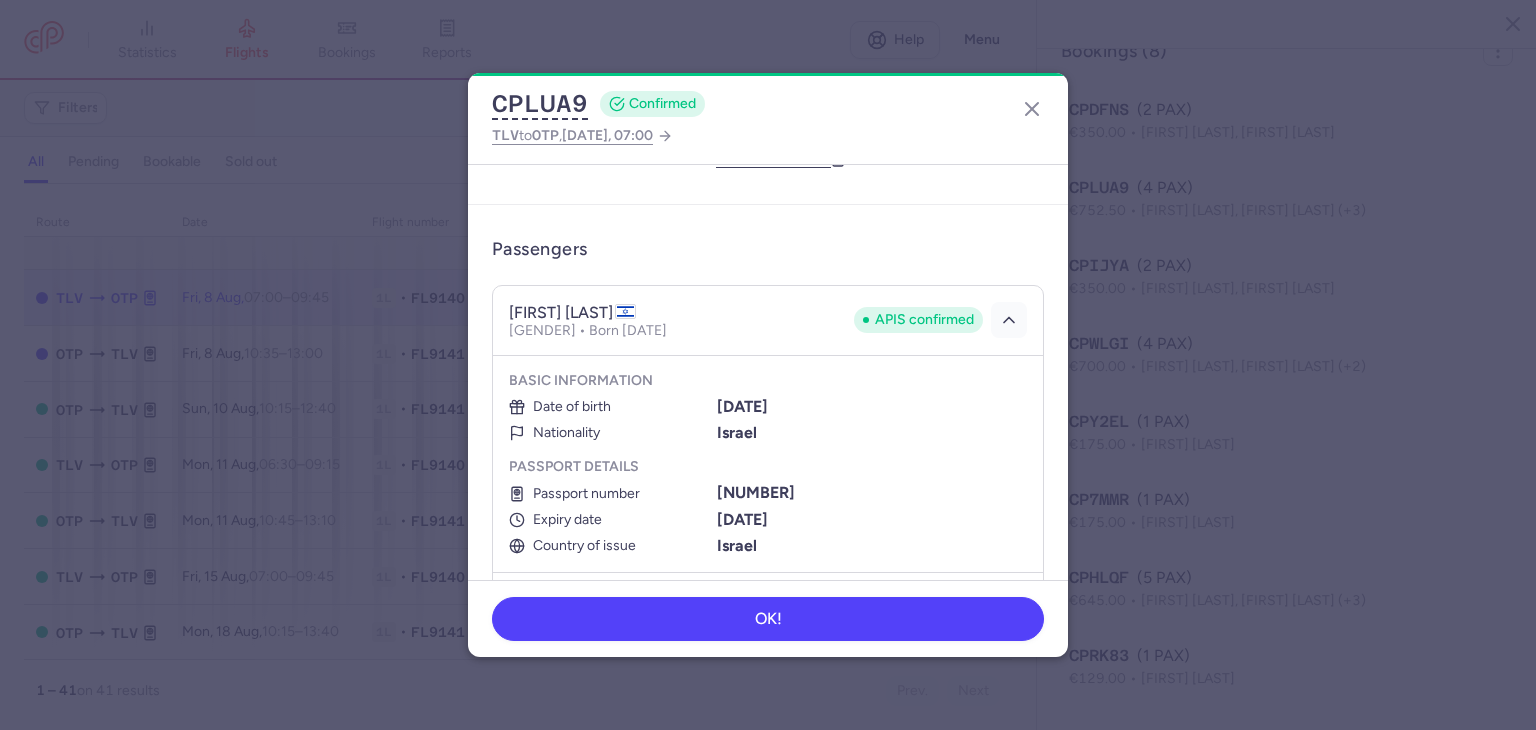 click at bounding box center [1009, 320] 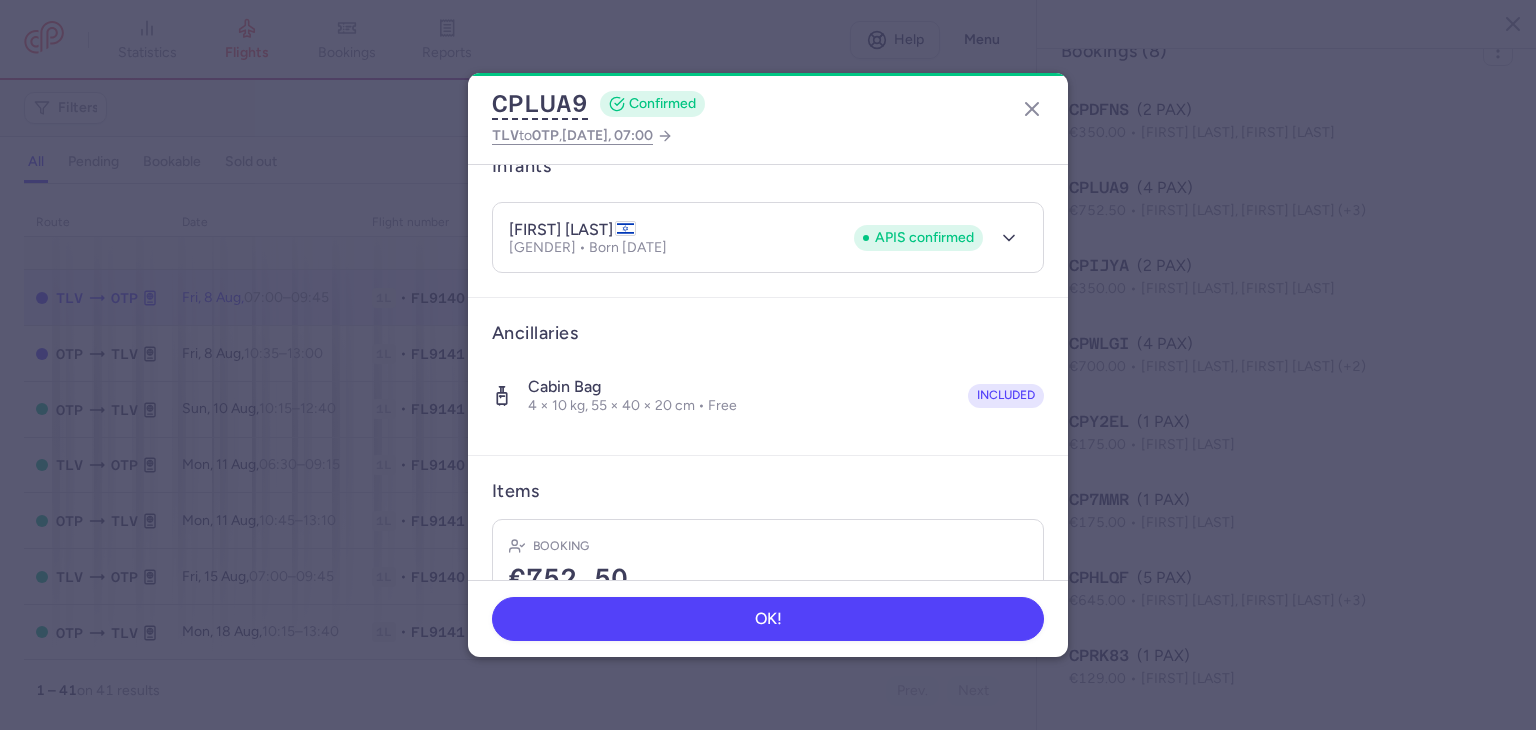 scroll, scrollTop: 306, scrollLeft: 0, axis: vertical 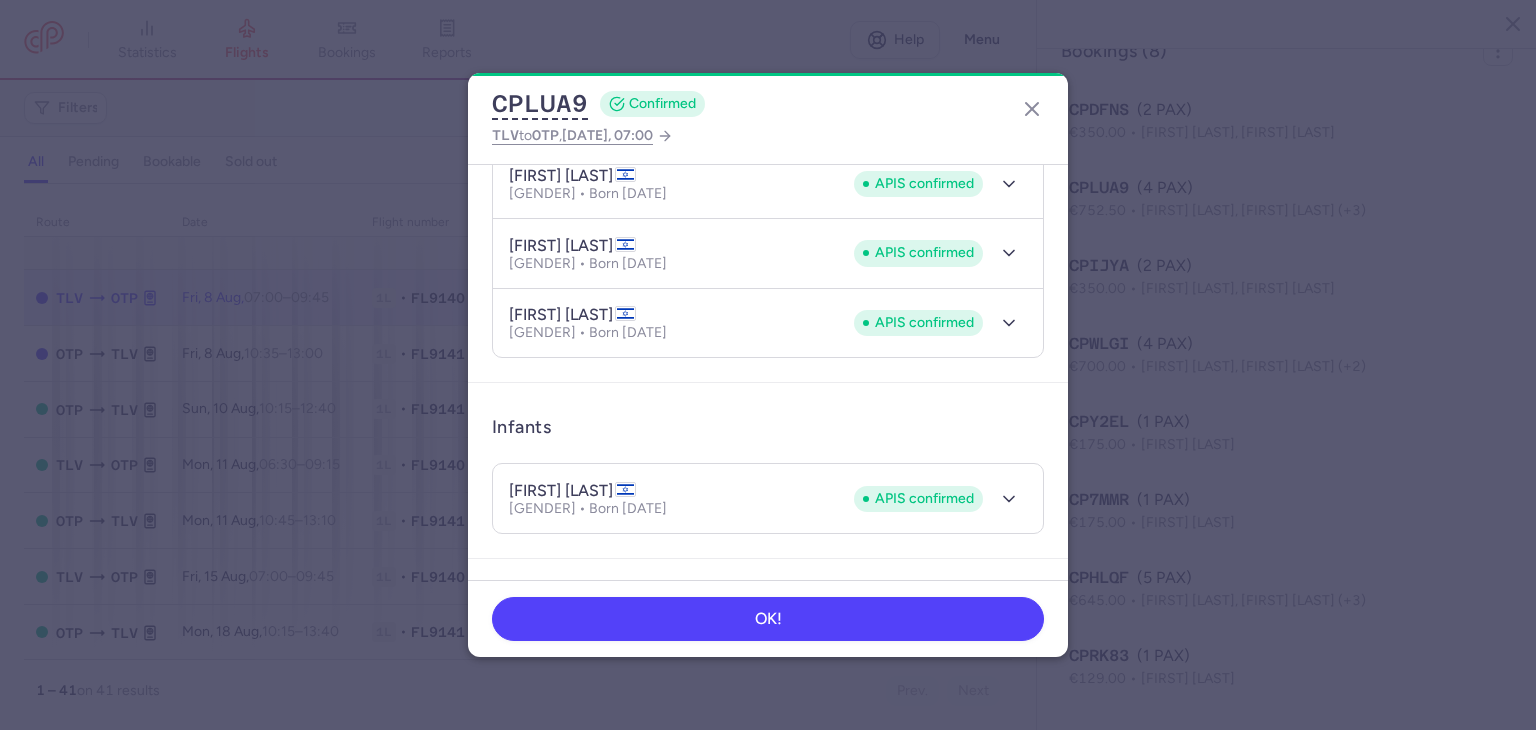 click on "CPLUA9 CONFIRMED TLV to OTP , [DATE], 07:00" 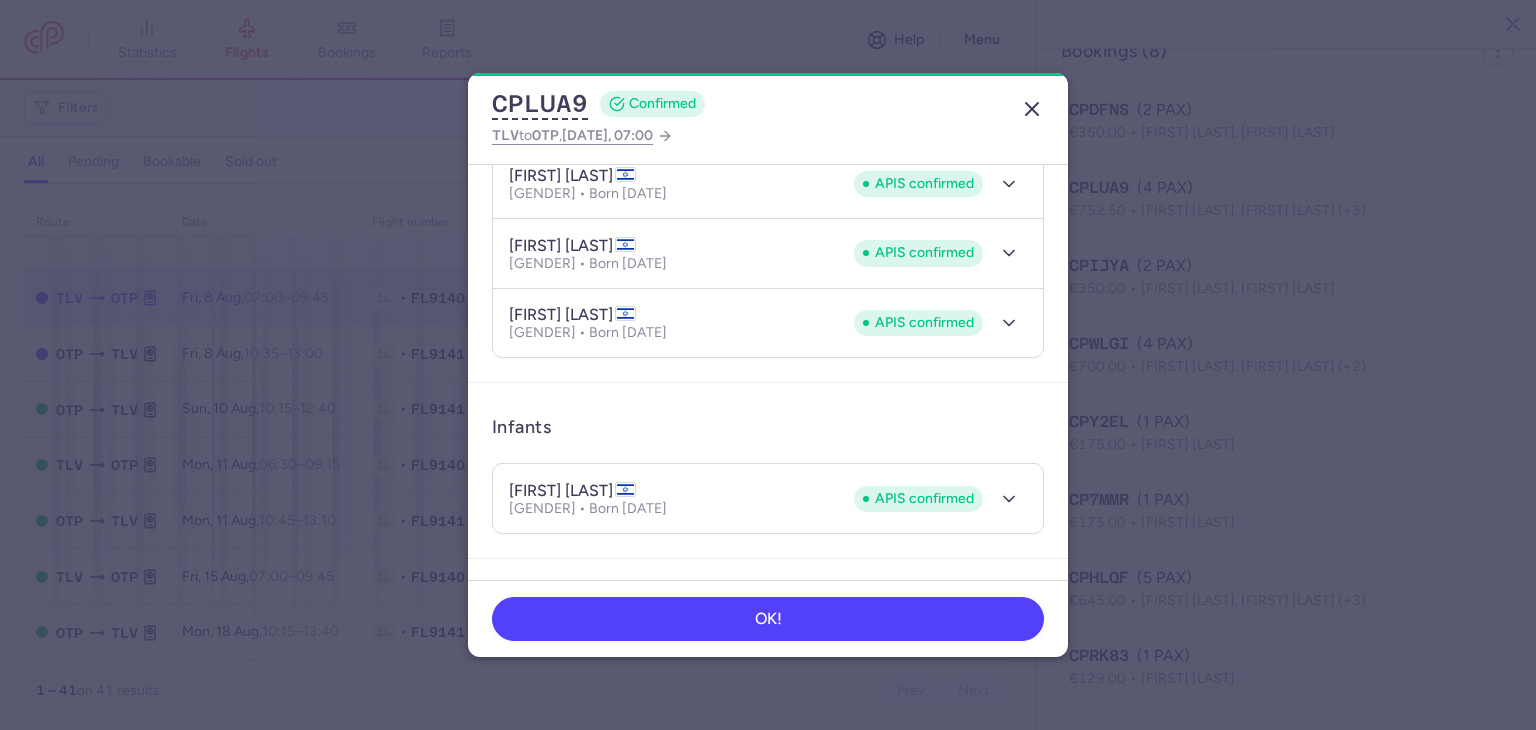 click 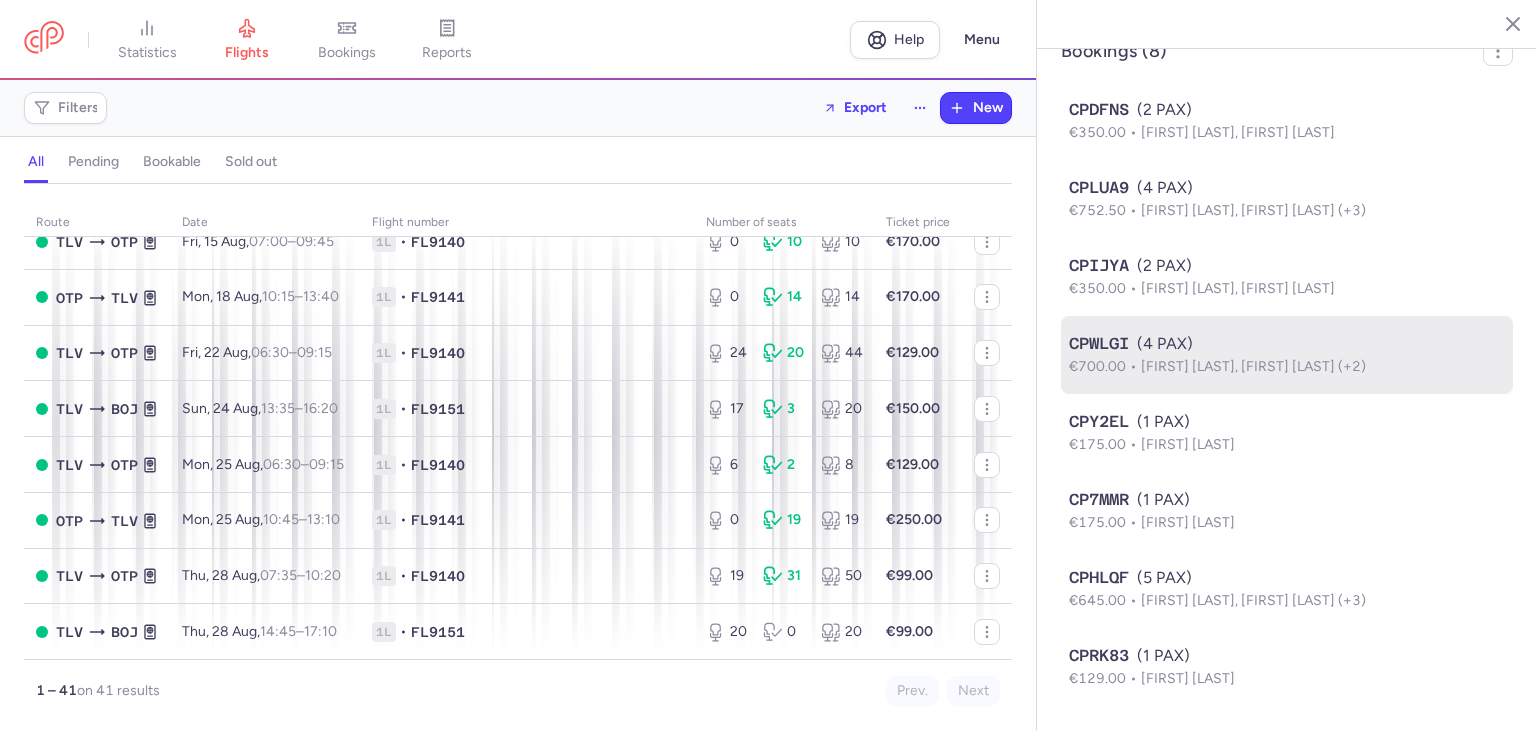 scroll, scrollTop: 600, scrollLeft: 0, axis: vertical 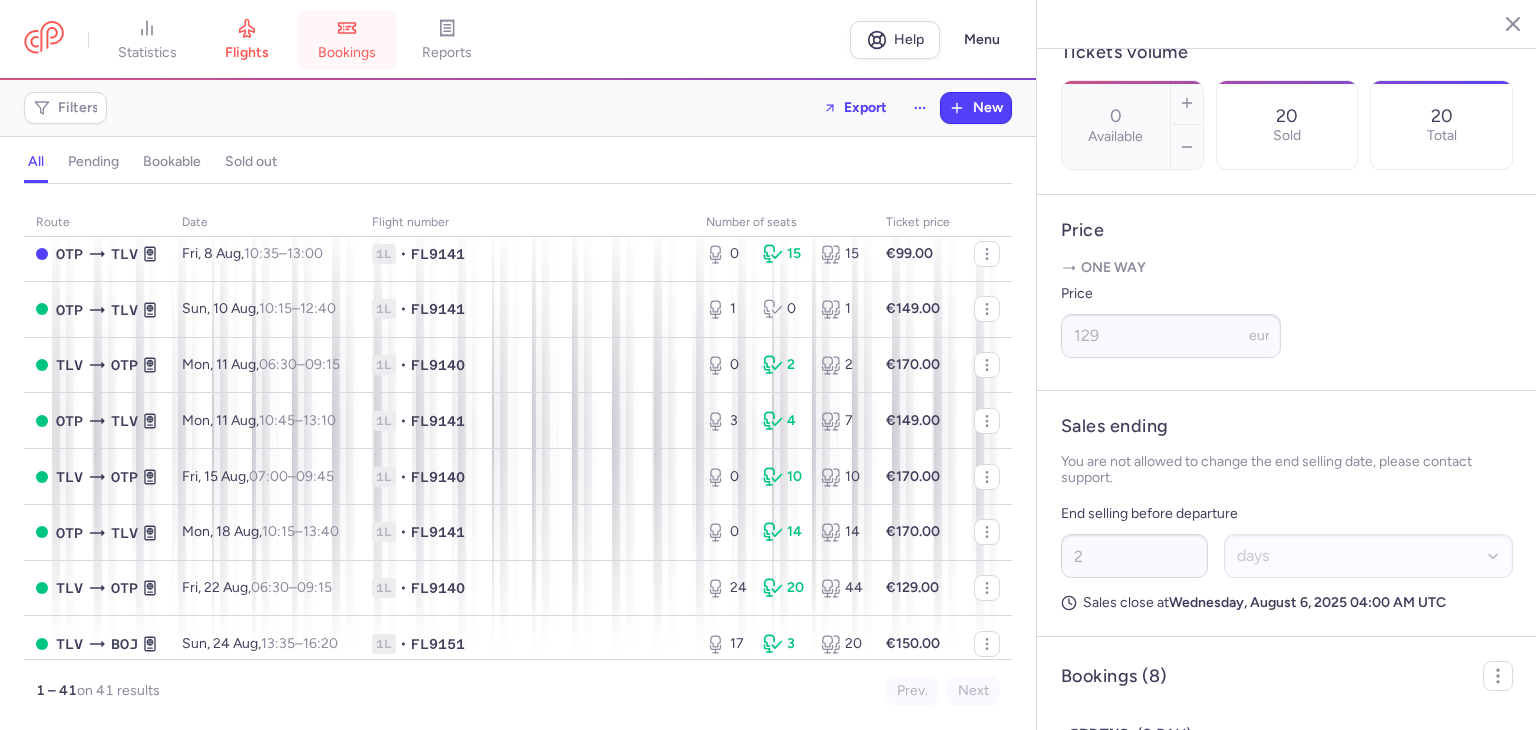click on "bookings" at bounding box center (347, 40) 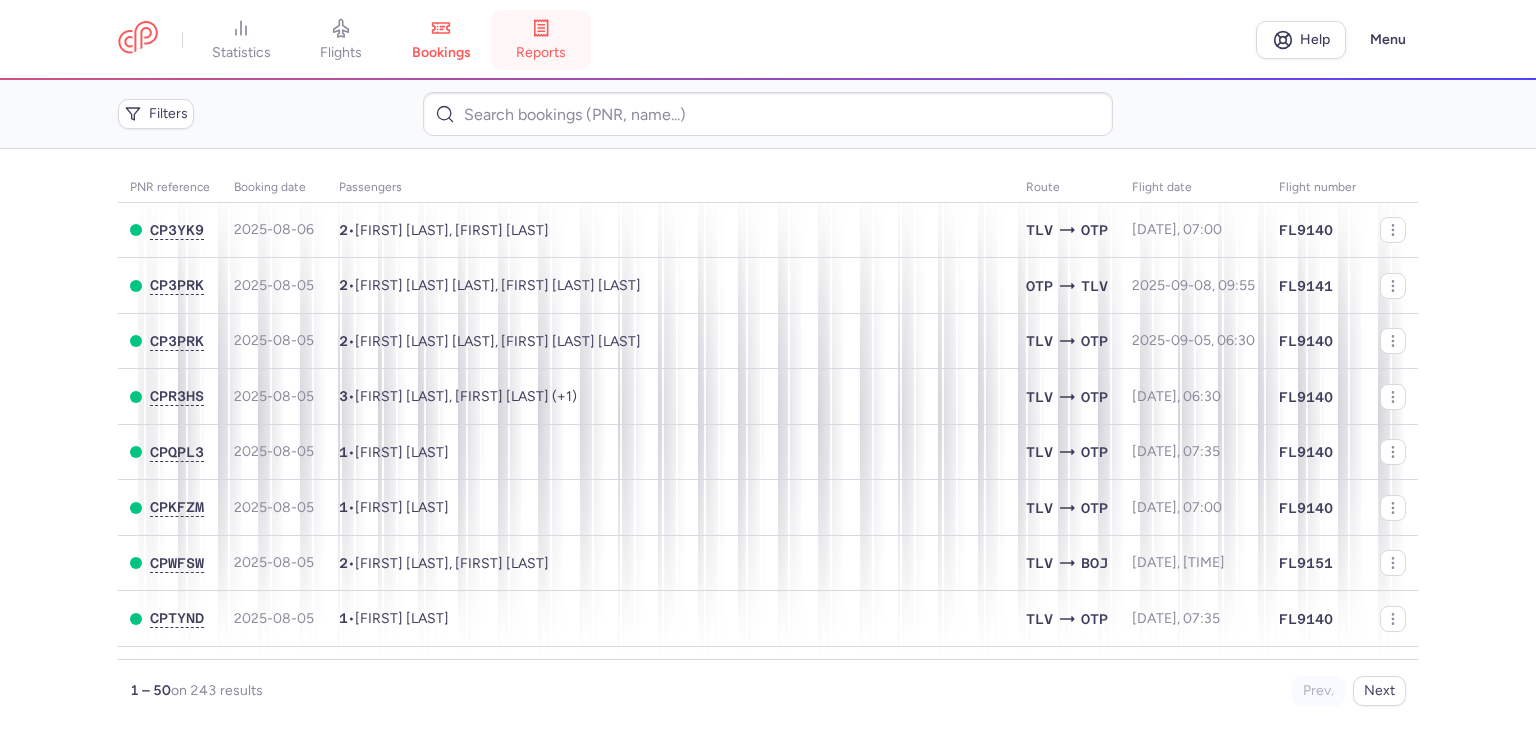 click on "reports" at bounding box center [541, 40] 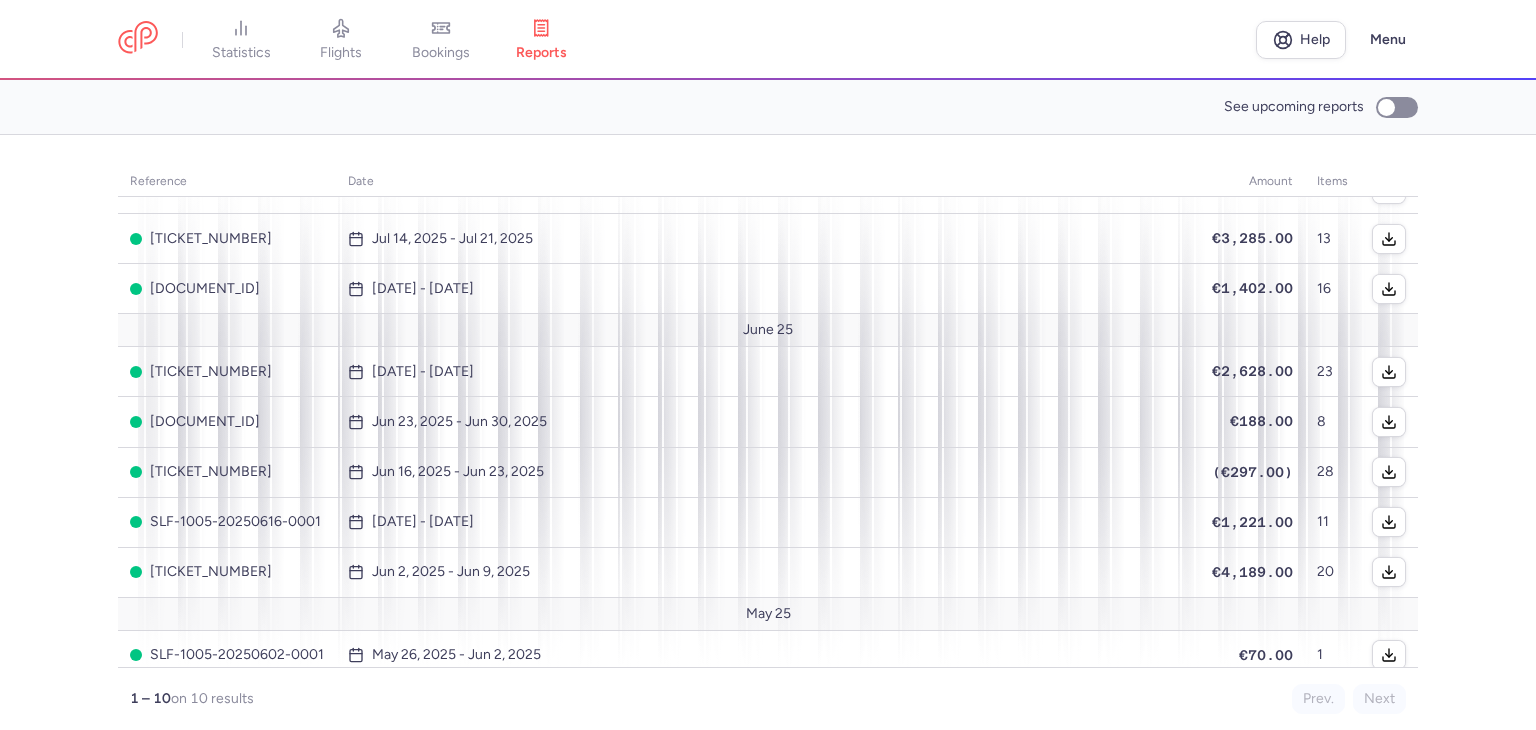 scroll, scrollTop: 0, scrollLeft: 0, axis: both 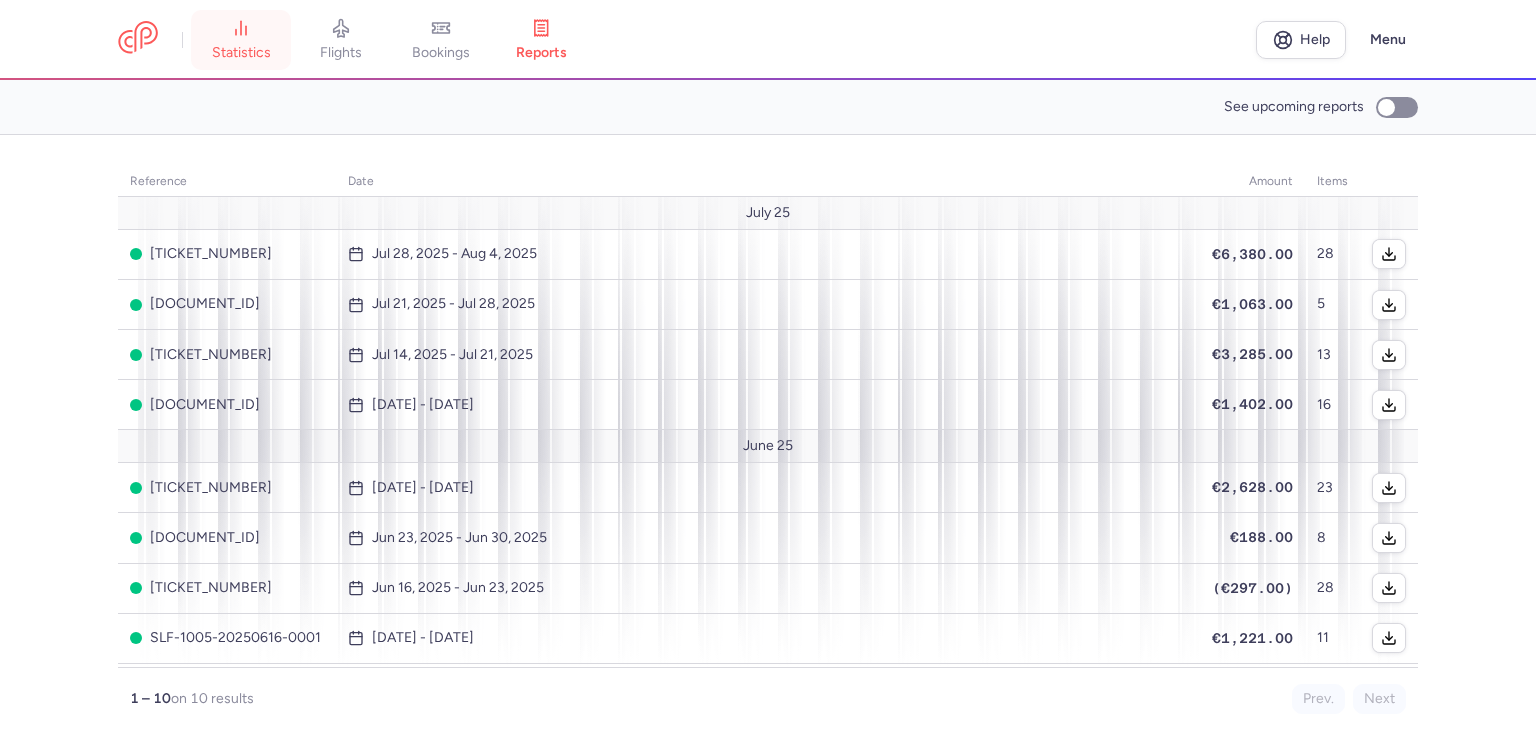 click on "statistics" at bounding box center (241, 40) 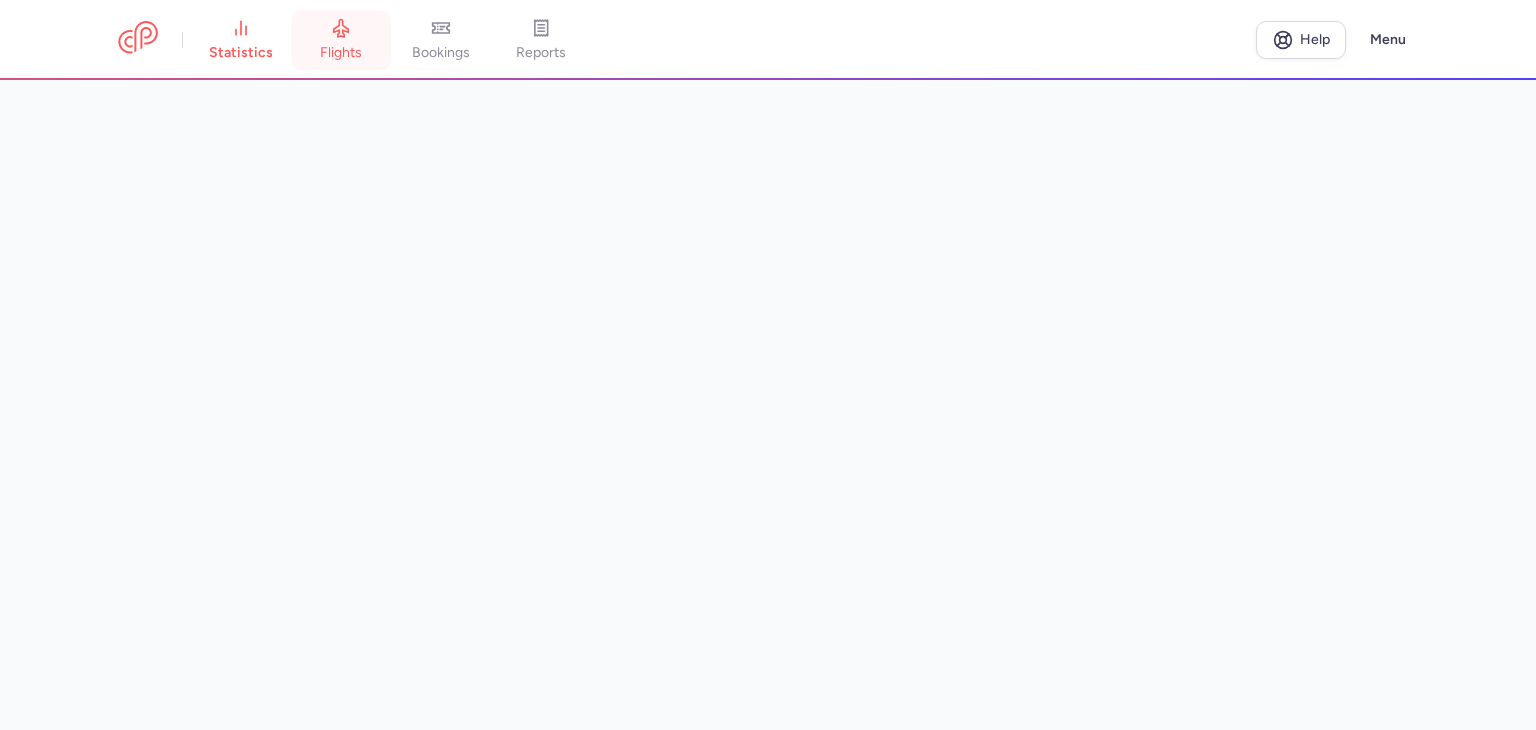 click on "flights" at bounding box center (341, 53) 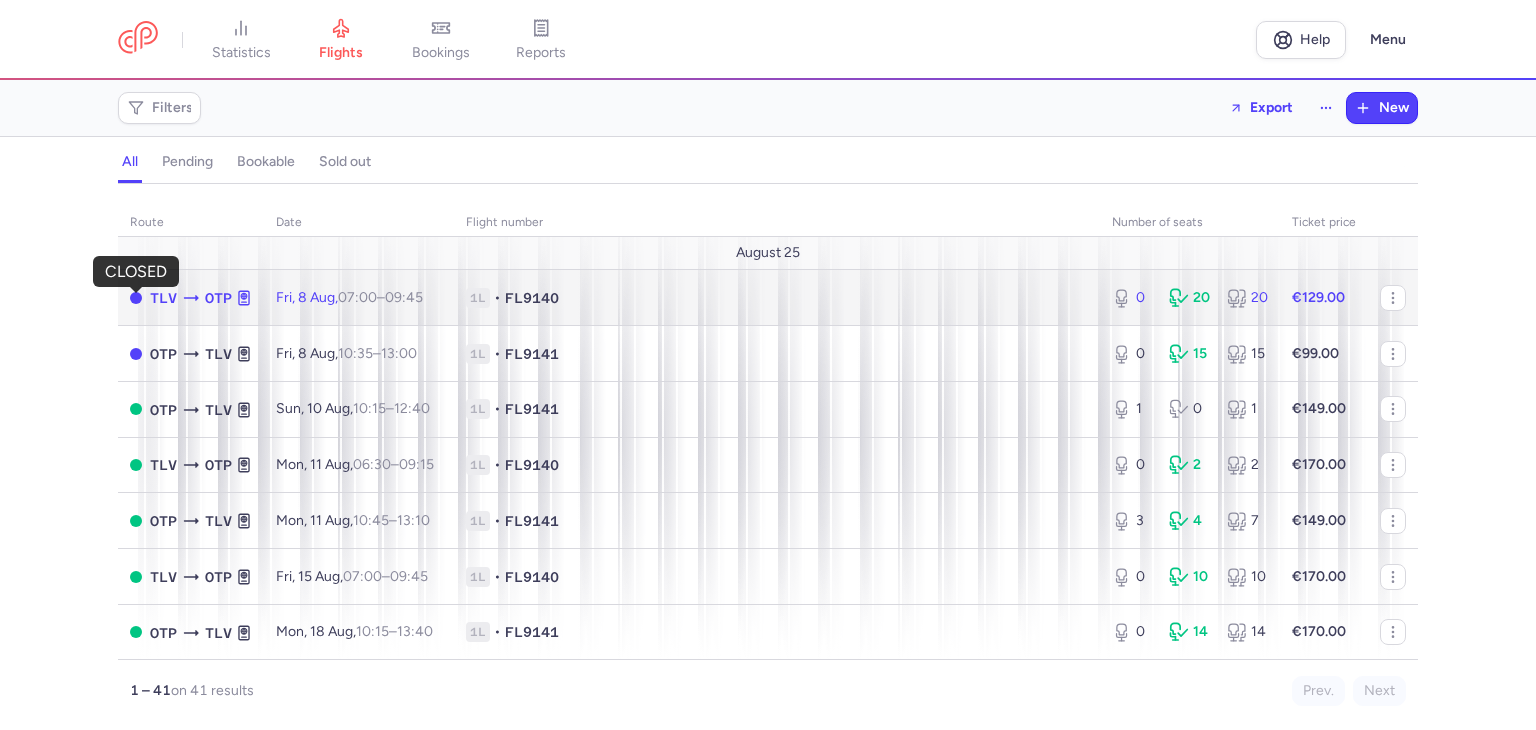 click at bounding box center (136, 298) 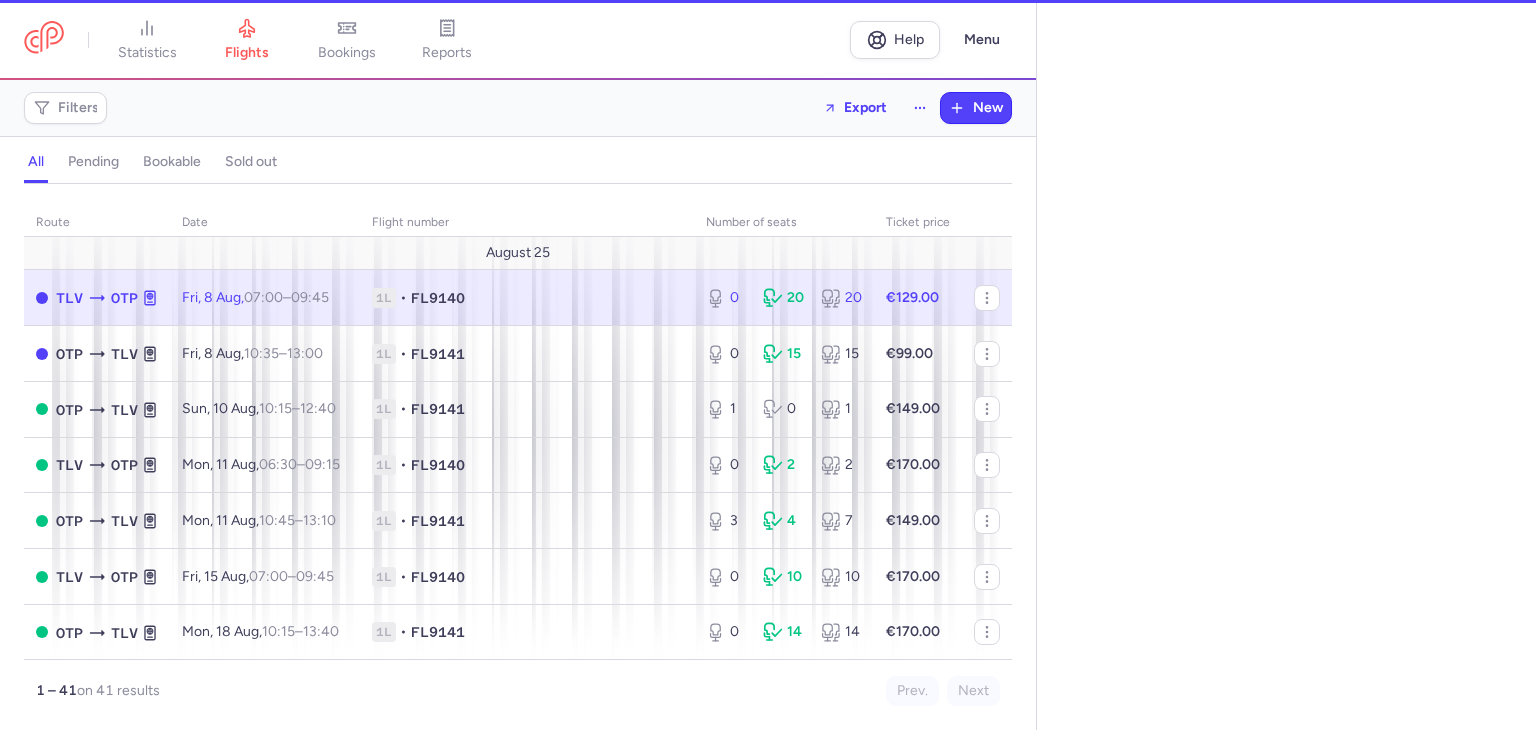 select on "days" 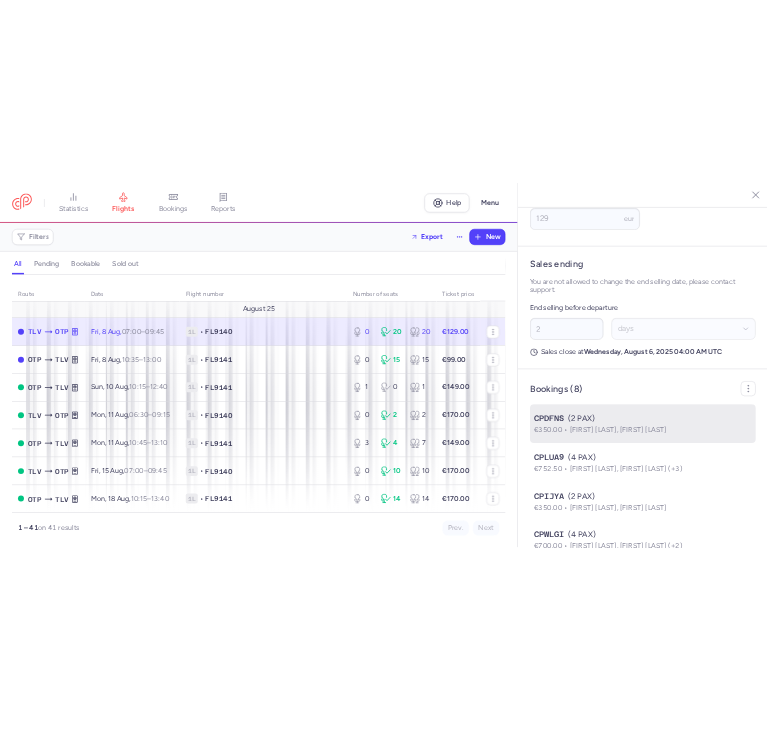 scroll, scrollTop: 1000, scrollLeft: 0, axis: vertical 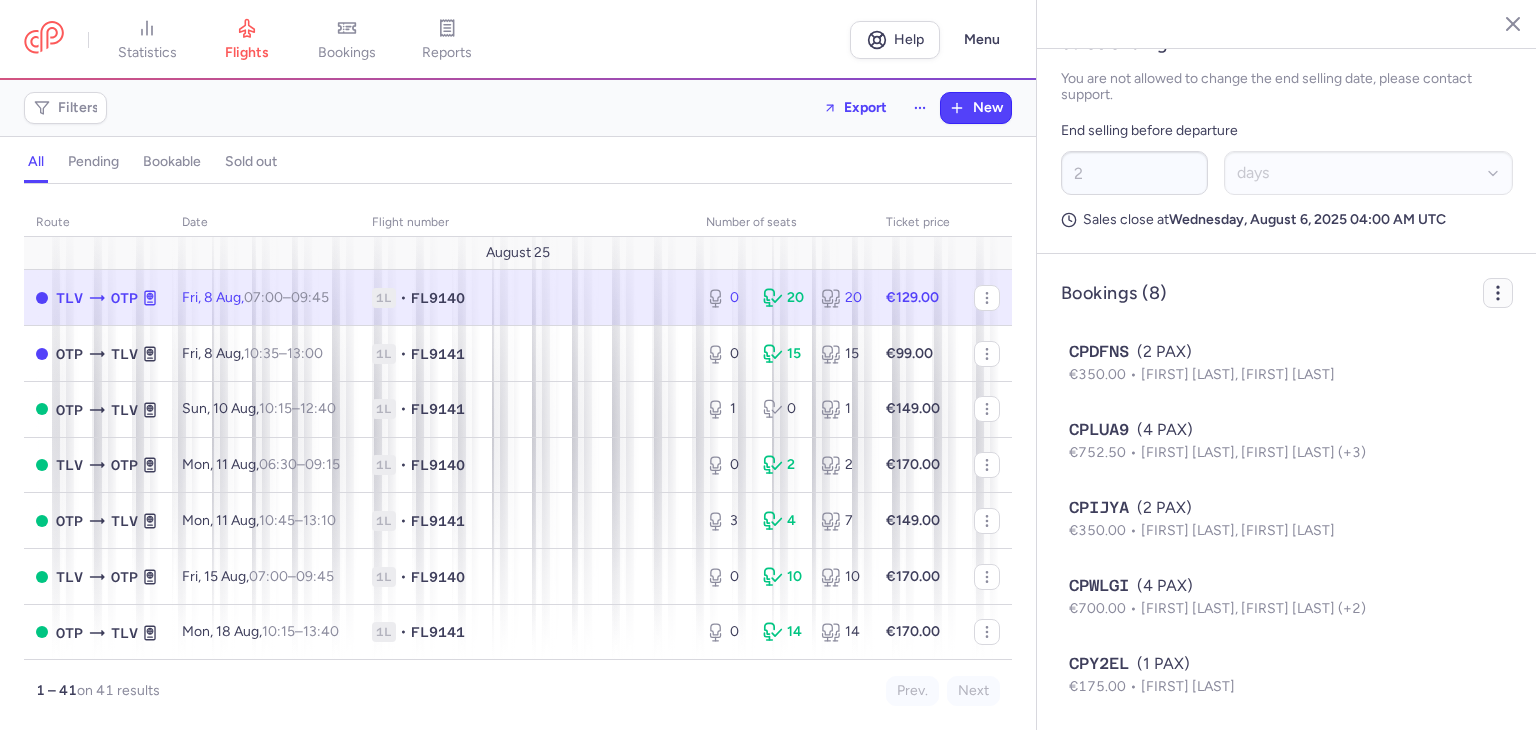 click 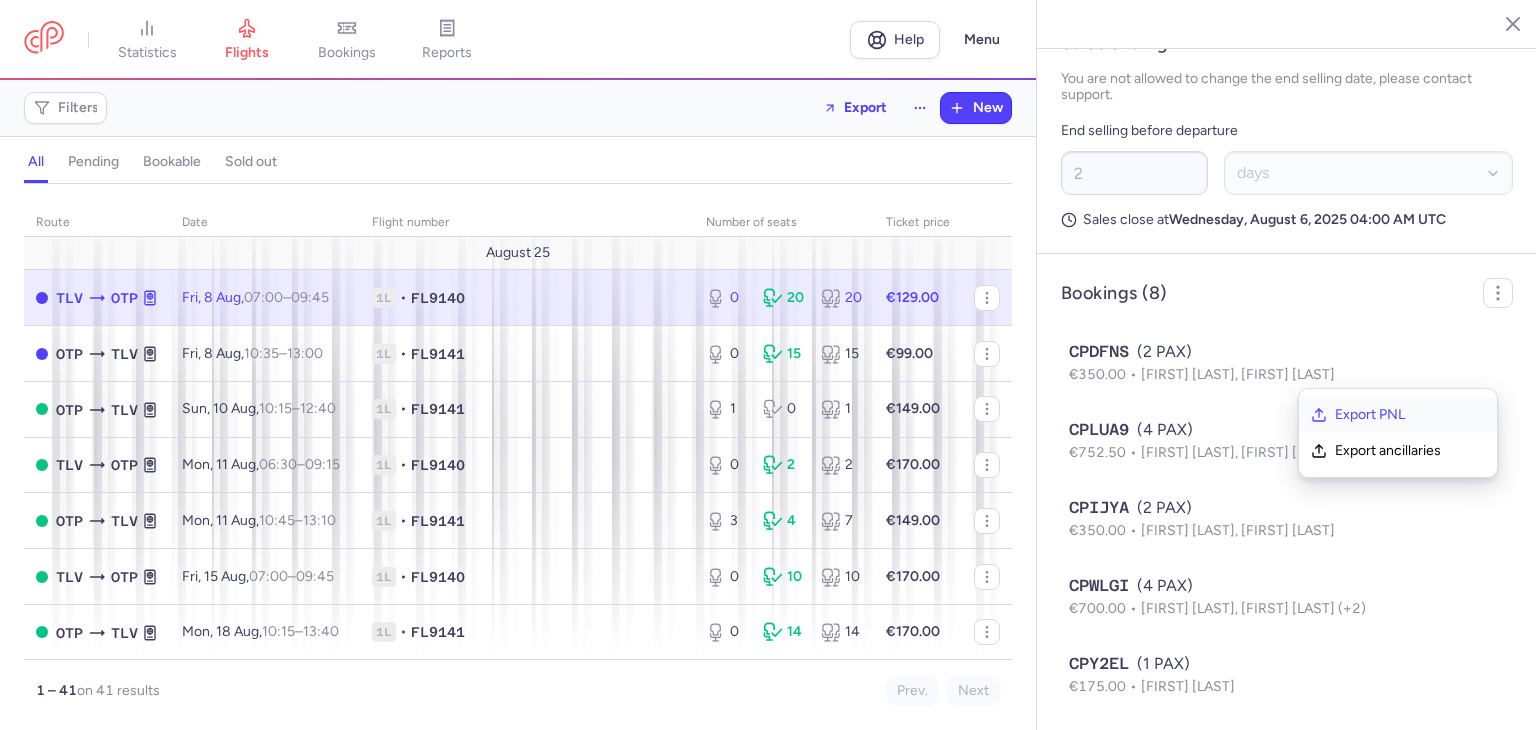 click on "Export PNL" at bounding box center [1410, 415] 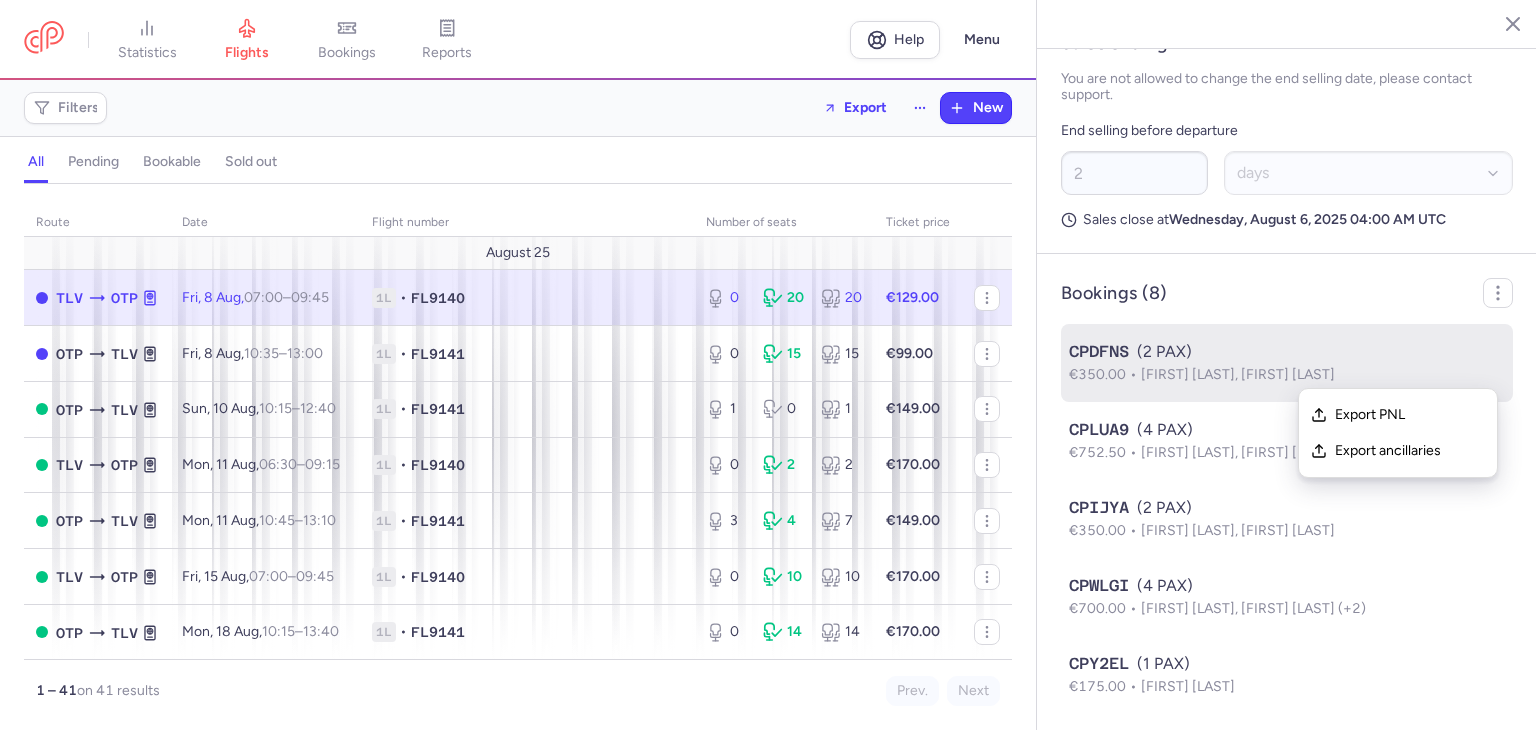 click on "CPDFNS  (2 PAX)" at bounding box center [1287, 352] 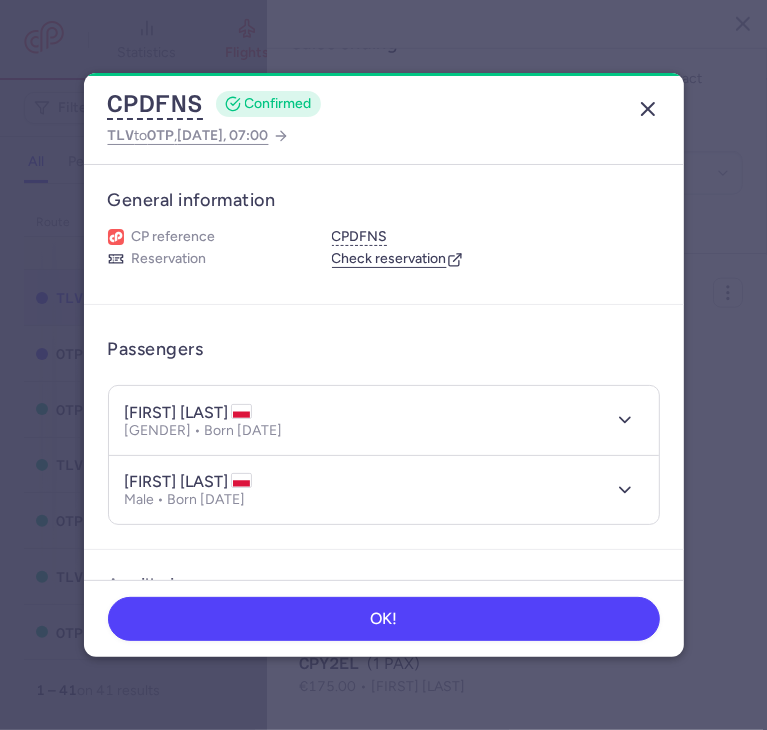 click 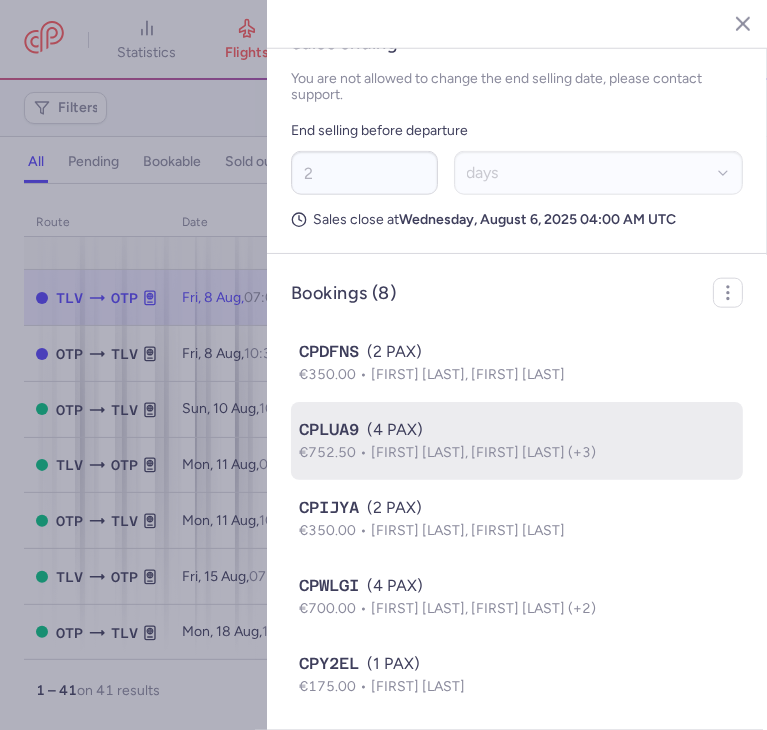 click on "CPLUA9  (4 PAX)" at bounding box center (517, 430) 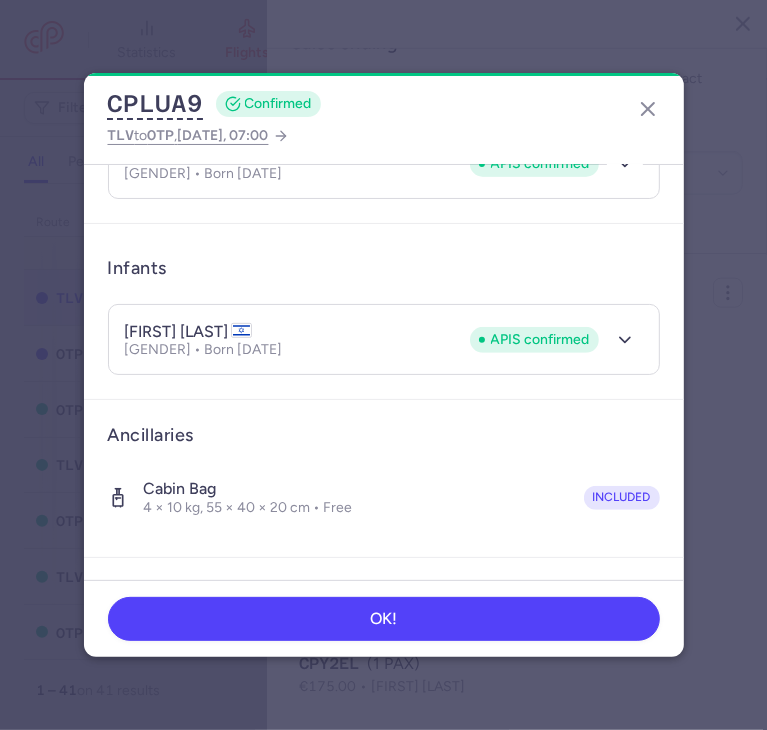 scroll, scrollTop: 500, scrollLeft: 0, axis: vertical 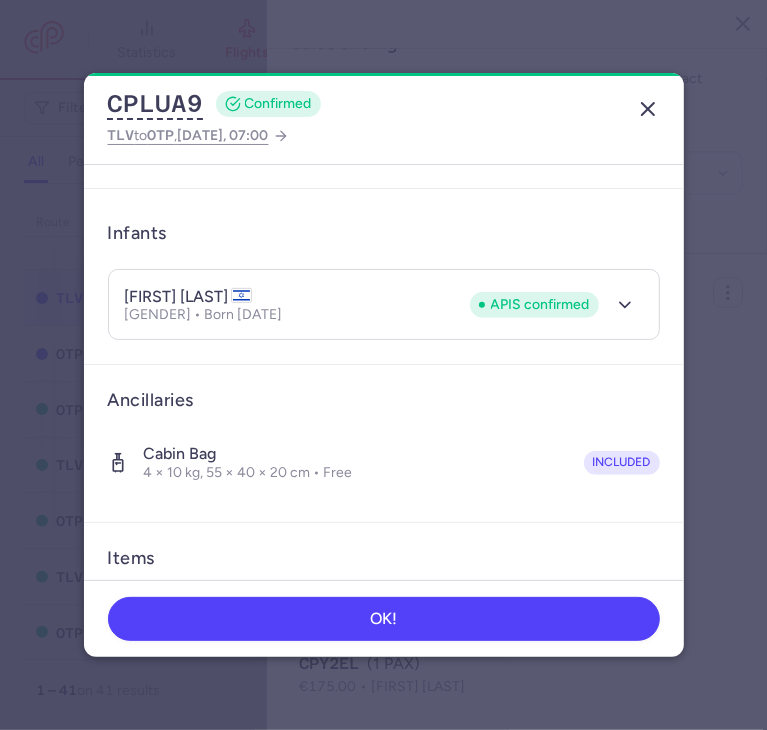 click 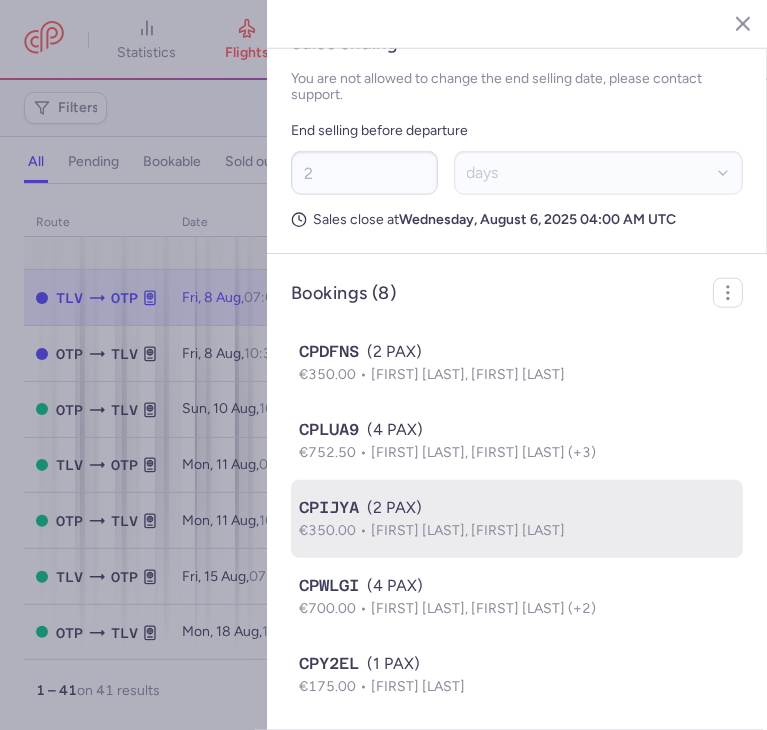 click on "CPIJYA  (2 PAX)" at bounding box center (517, 508) 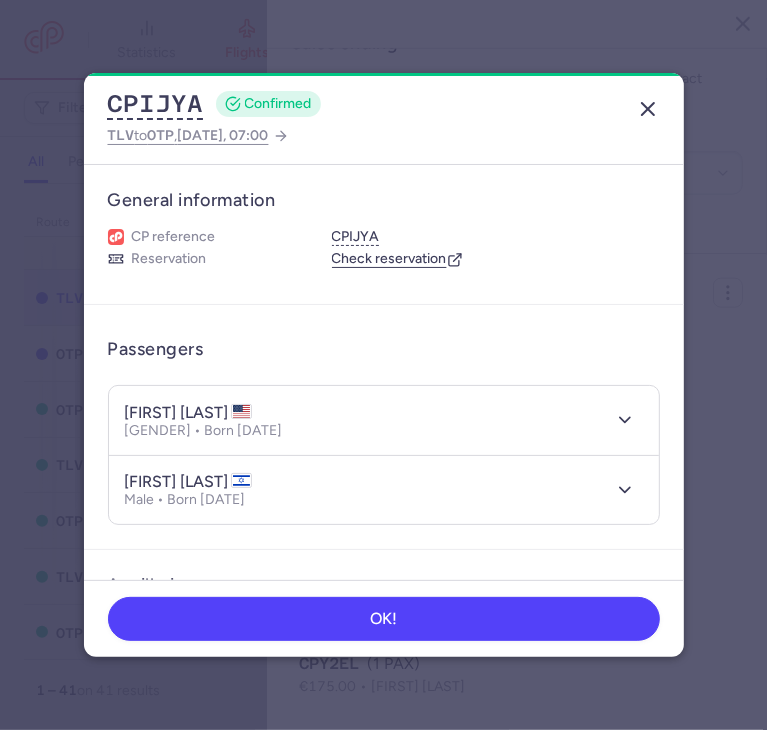 click 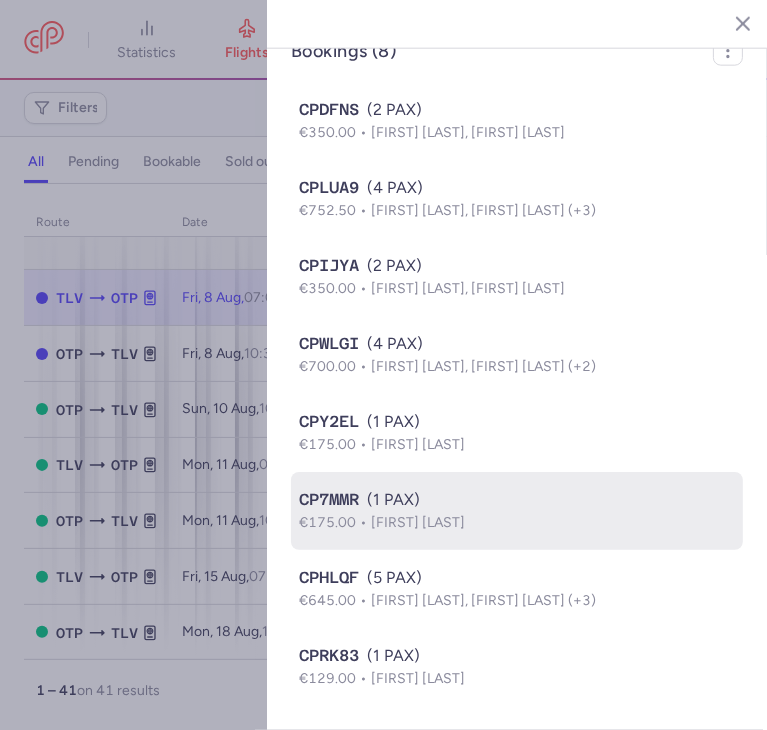 scroll, scrollTop: 1300, scrollLeft: 0, axis: vertical 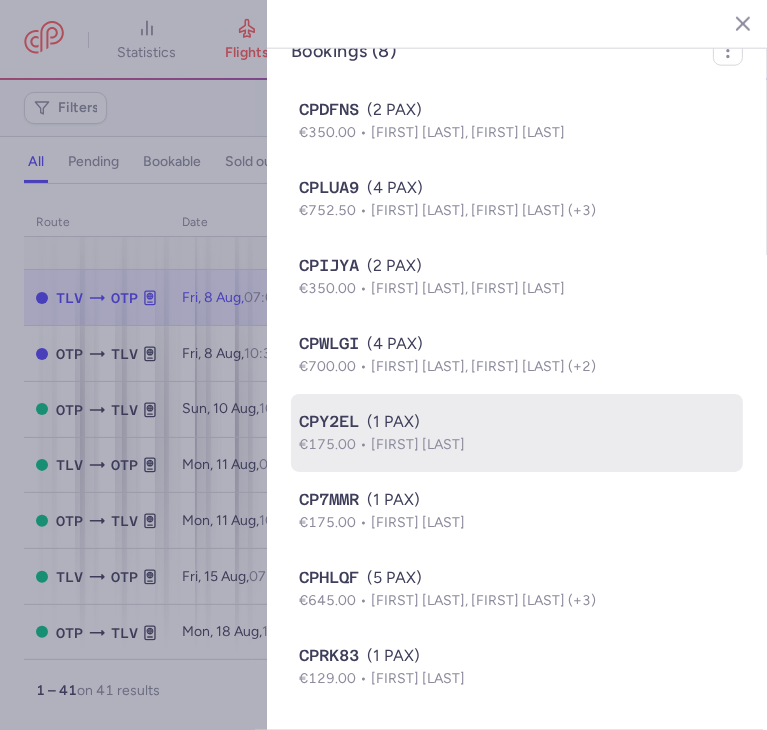 click on "CPY2EL (1 PAX) €175.00 [FIRST] [LAST]" 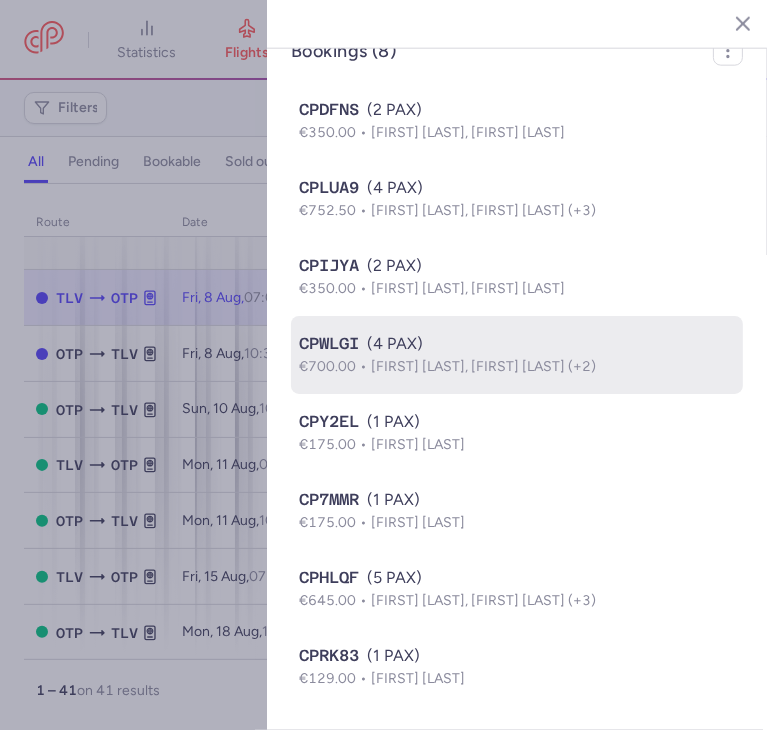 click on "€700.00 [FIRST] [LAST], [FIRST] [LAST] (+2)" at bounding box center [517, 367] 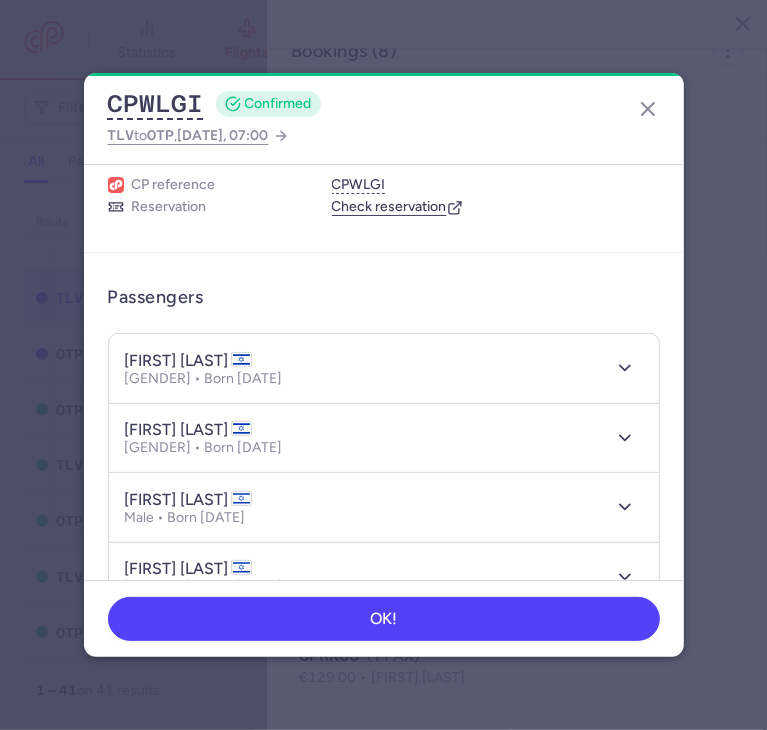scroll, scrollTop: 100, scrollLeft: 0, axis: vertical 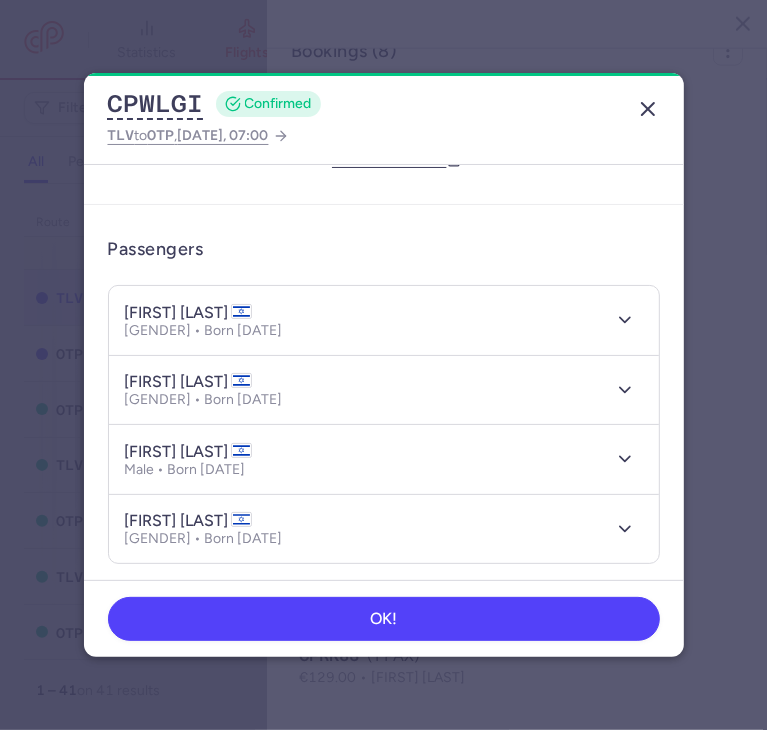 click on "CPWLGI CONFIRMED TLV to OTP , [DATE], 07:00" at bounding box center [384, 119] 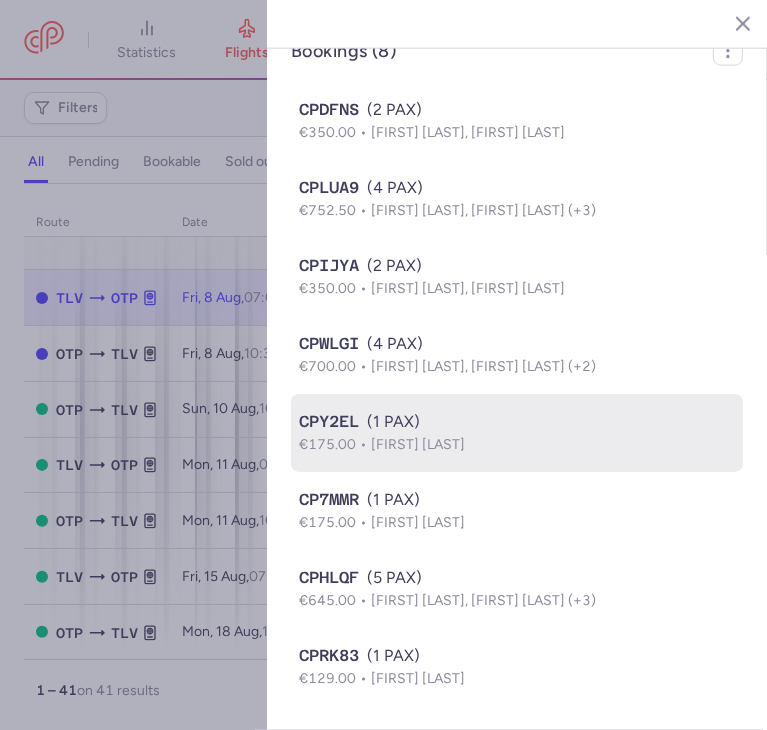 click on "CPY2EL  (1 PAX)" at bounding box center [517, 422] 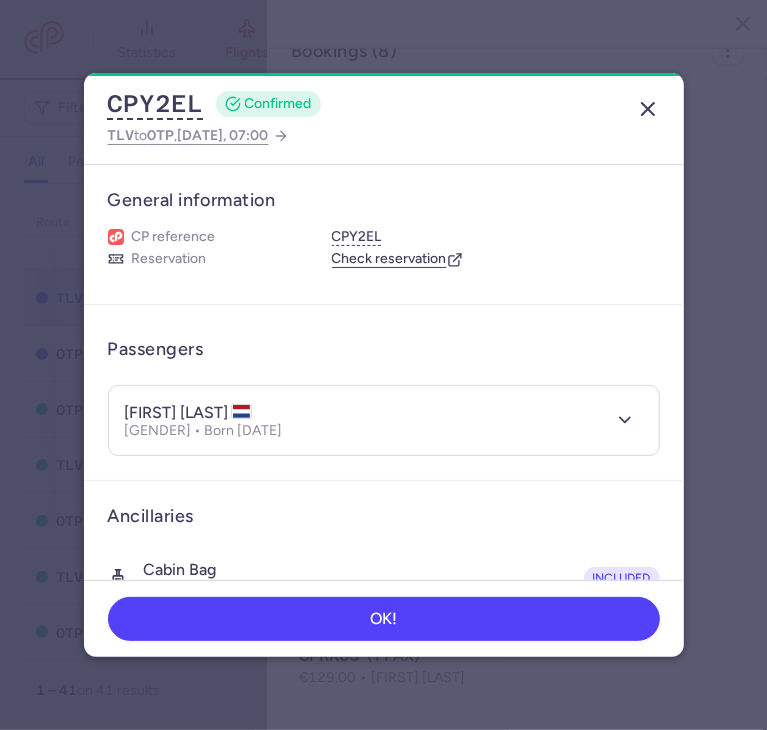 click on "CPY2EL  CONFIRMED TLV  to  OTP ,  [DATE] [TIME]" at bounding box center [384, 119] 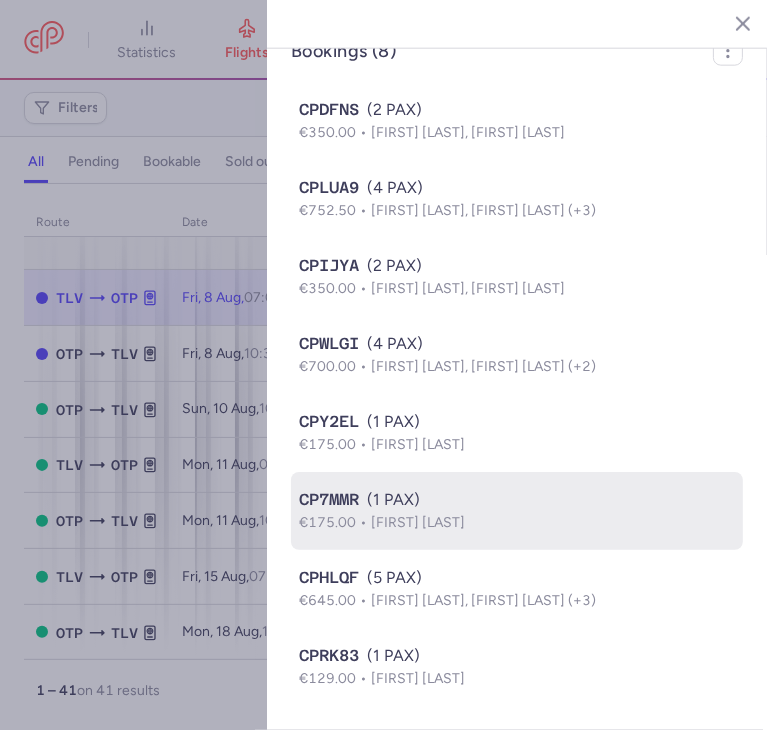 click on "CP7MMR  (1 PAX)" at bounding box center (517, 500) 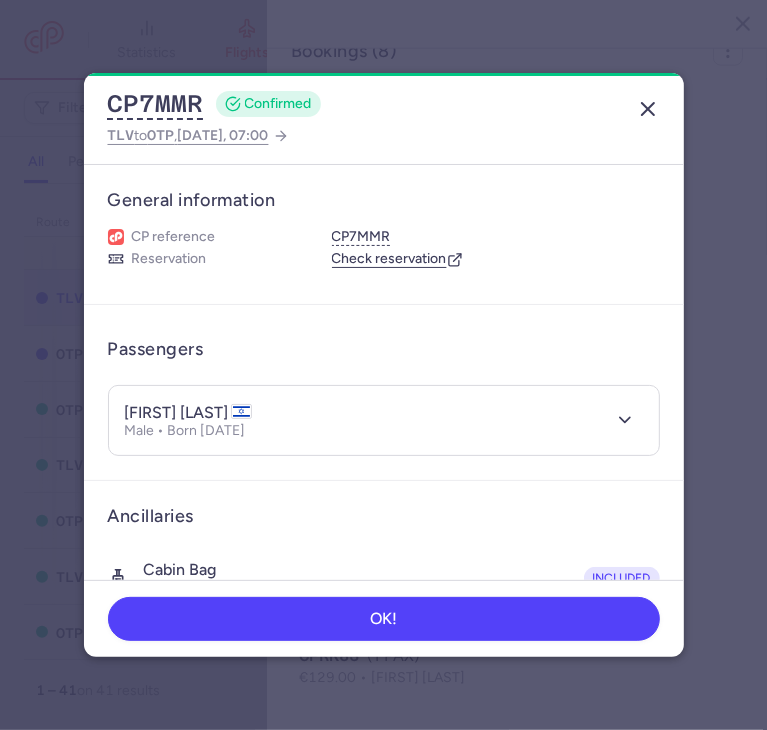 click 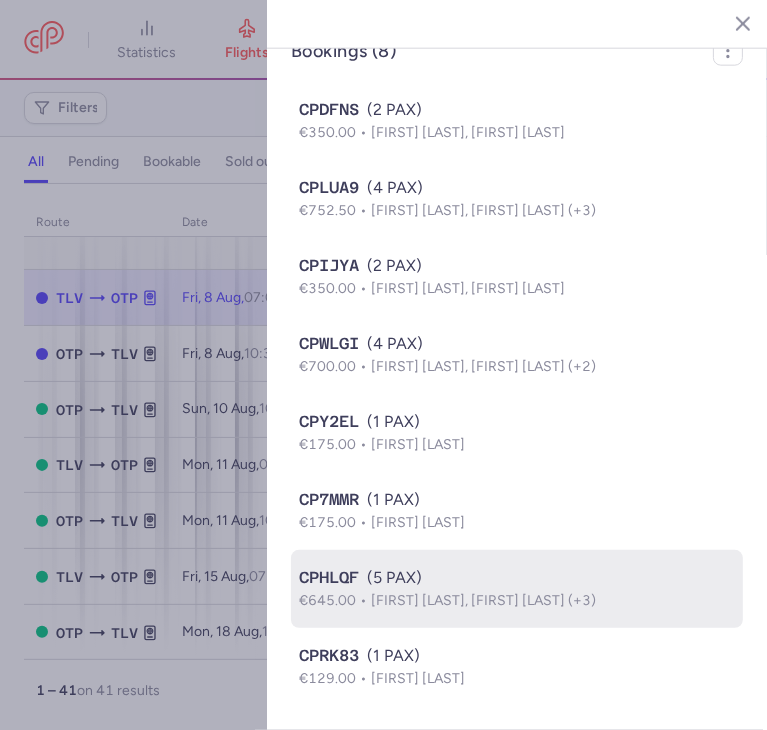 click on "CPHLQF  (5 PAX)" at bounding box center (517, 578) 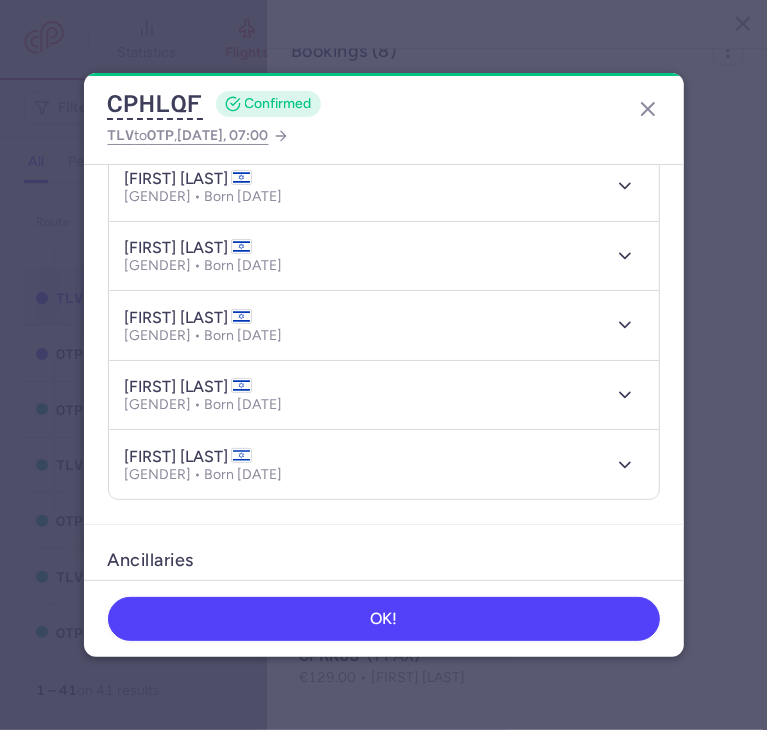 scroll, scrollTop: 200, scrollLeft: 0, axis: vertical 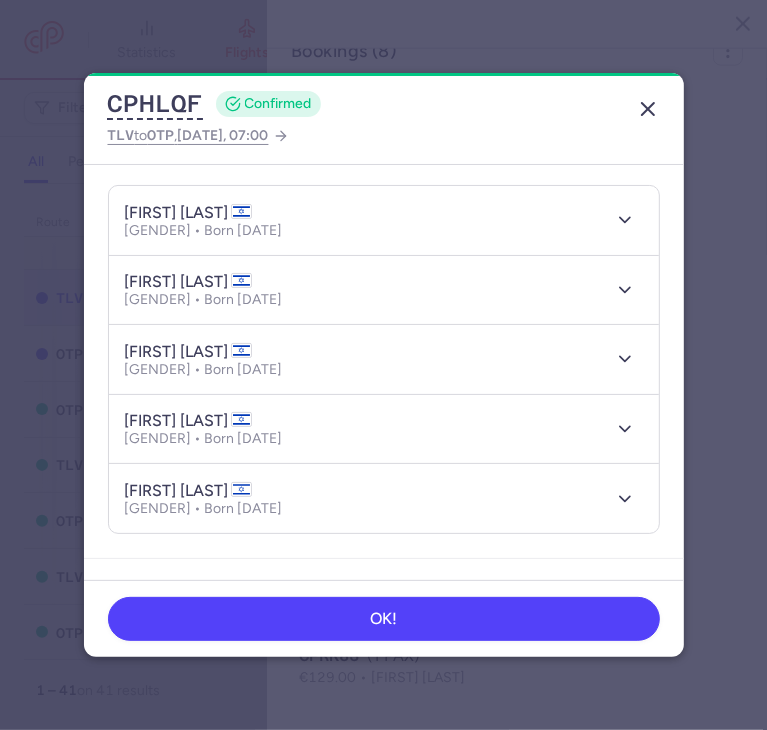 click 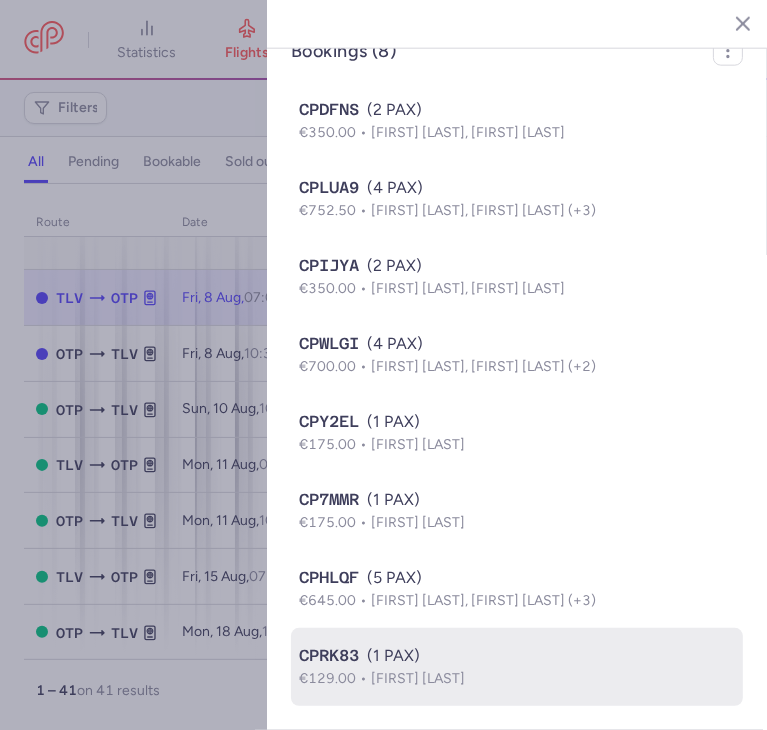 click on "CPRK83 (1 PAX) €129.00 [FIRST] [LAST]" 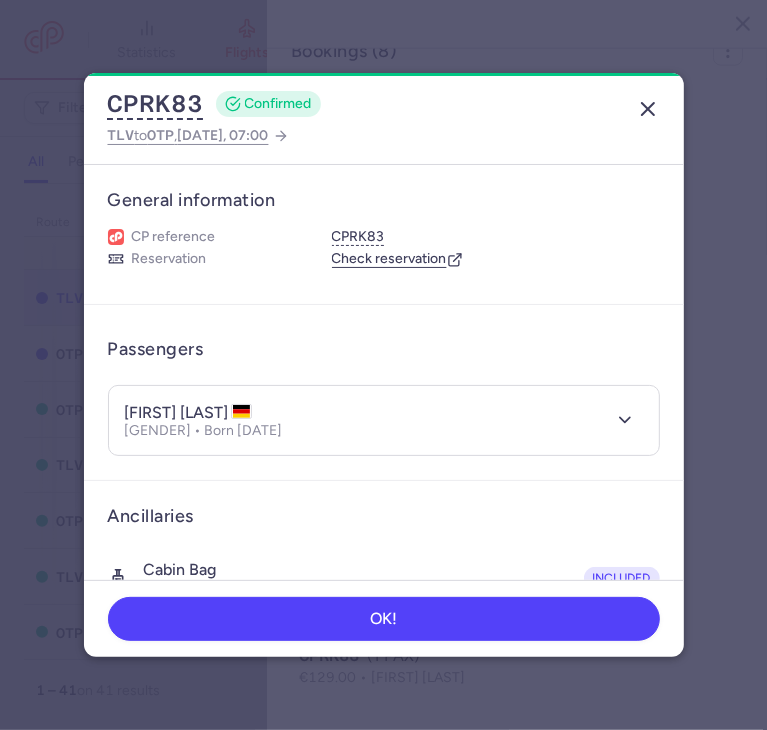 click 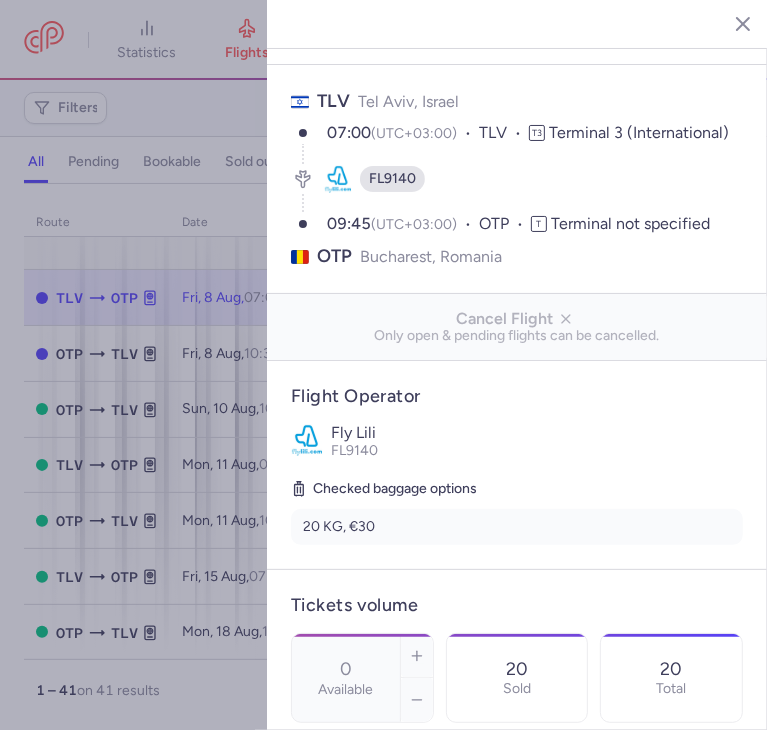scroll, scrollTop: 0, scrollLeft: 0, axis: both 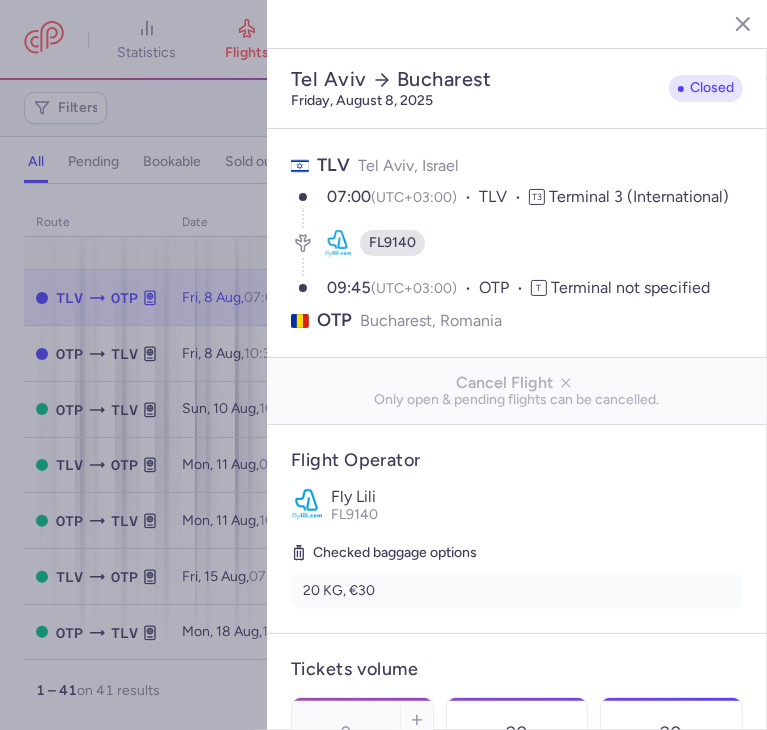 click on "TLV Tel Aviv, Israel 07:00 (UTC+03:00) TLV T3 Terminal 3 (International) FL9140 09:45 (UTC+03:00) OTP T Terminal not specified OTP Bucharest, Romania" at bounding box center [517, 243] 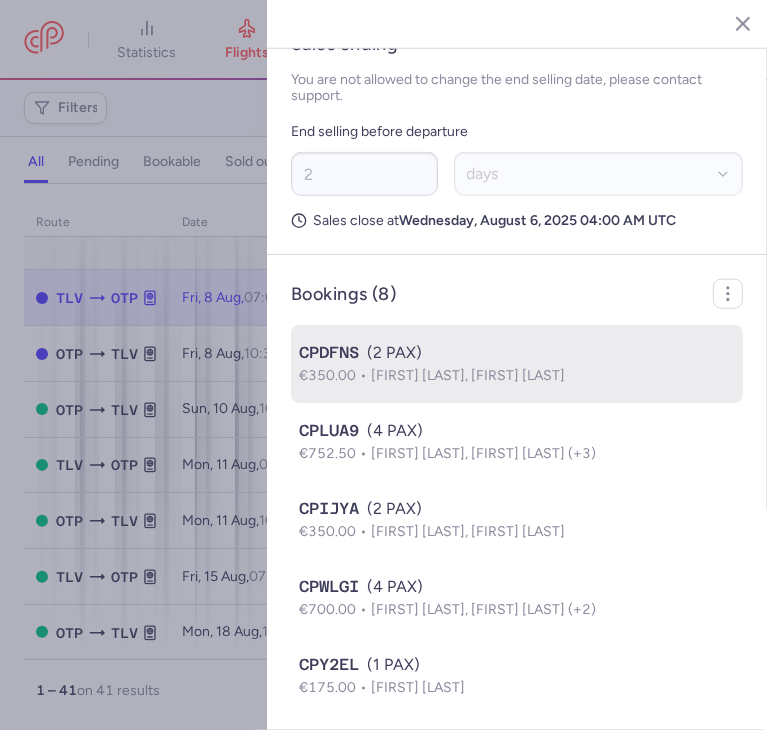 scroll, scrollTop: 1000, scrollLeft: 0, axis: vertical 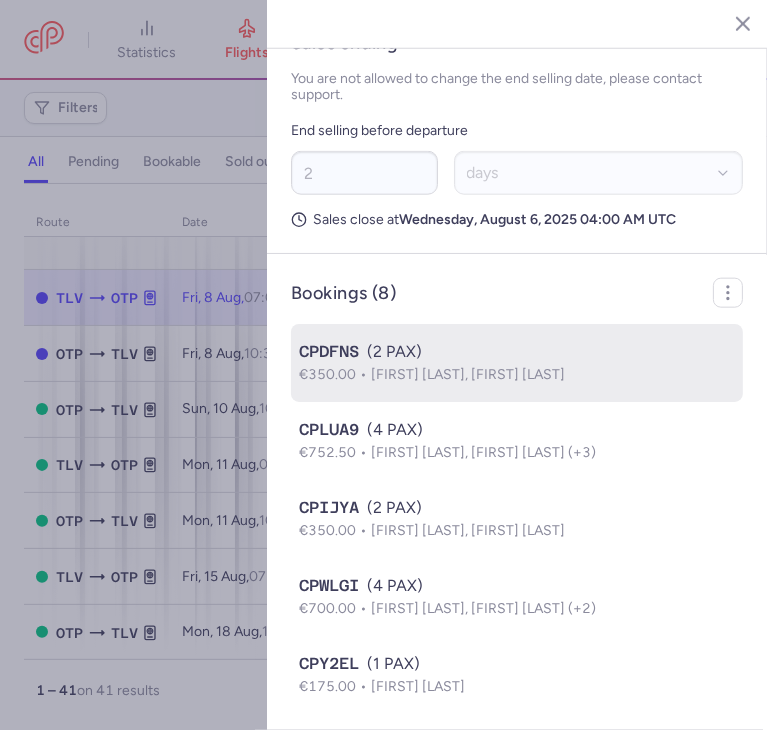 click on "CPDFNS  (2 PAX)" at bounding box center [517, 352] 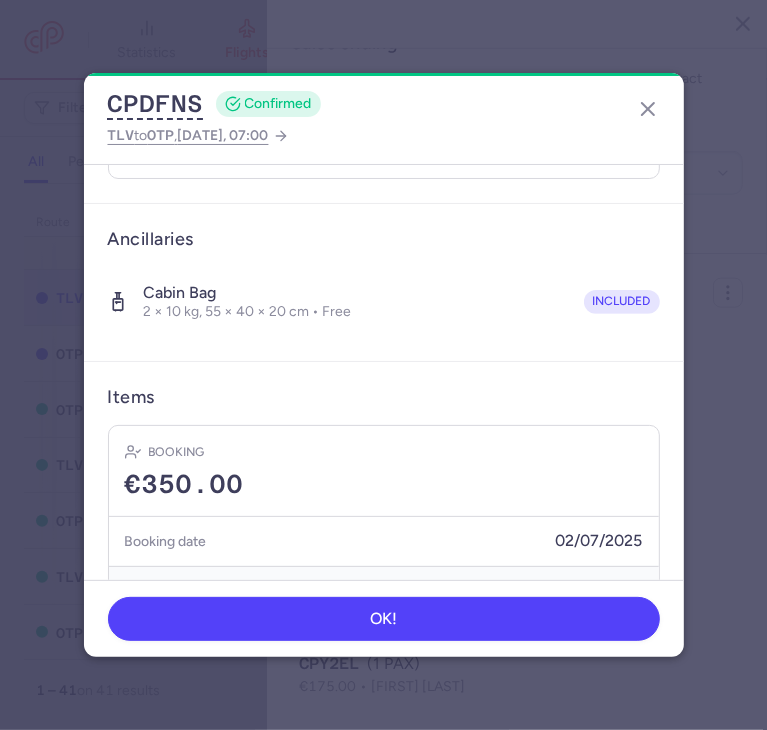 scroll, scrollTop: 394, scrollLeft: 0, axis: vertical 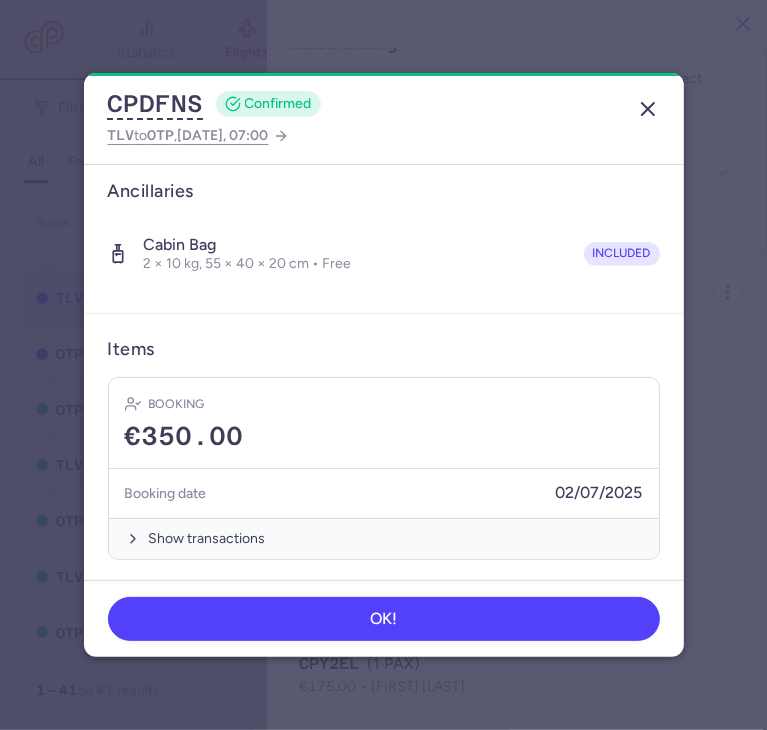 drag, startPoint x: 658, startPoint y: 90, endPoint x: 645, endPoint y: 96, distance: 14.3178215 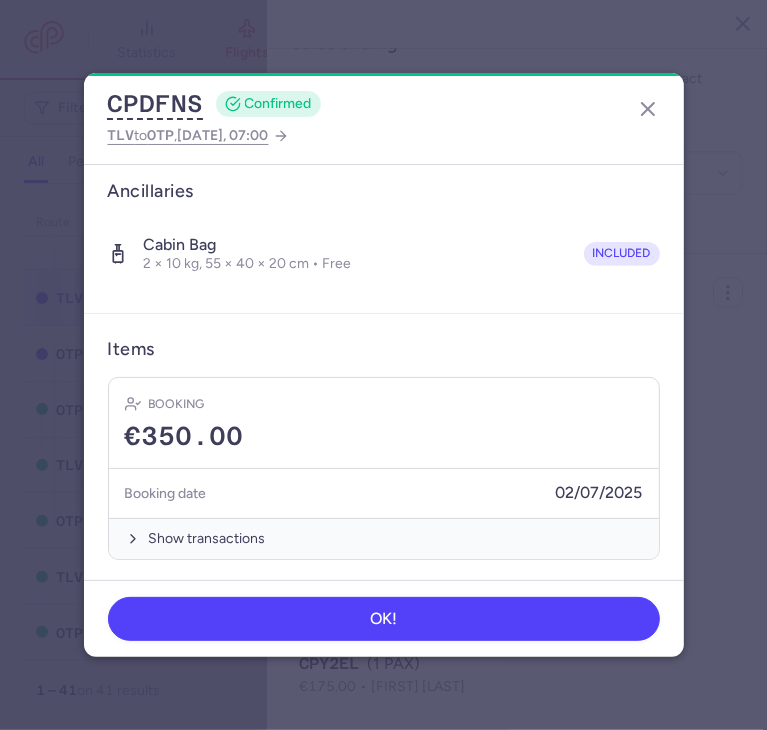drag, startPoint x: 645, startPoint y: 96, endPoint x: 663, endPoint y: 215, distance: 120.353645 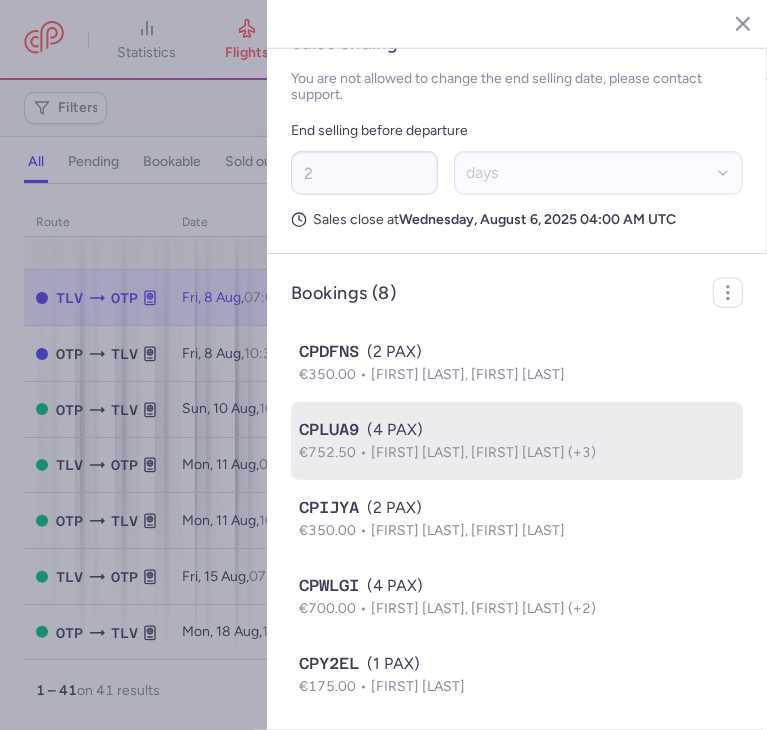 click on "€752.50 [FIRST] [LAST], [FIRST] [LAST] (+3)" at bounding box center [517, 453] 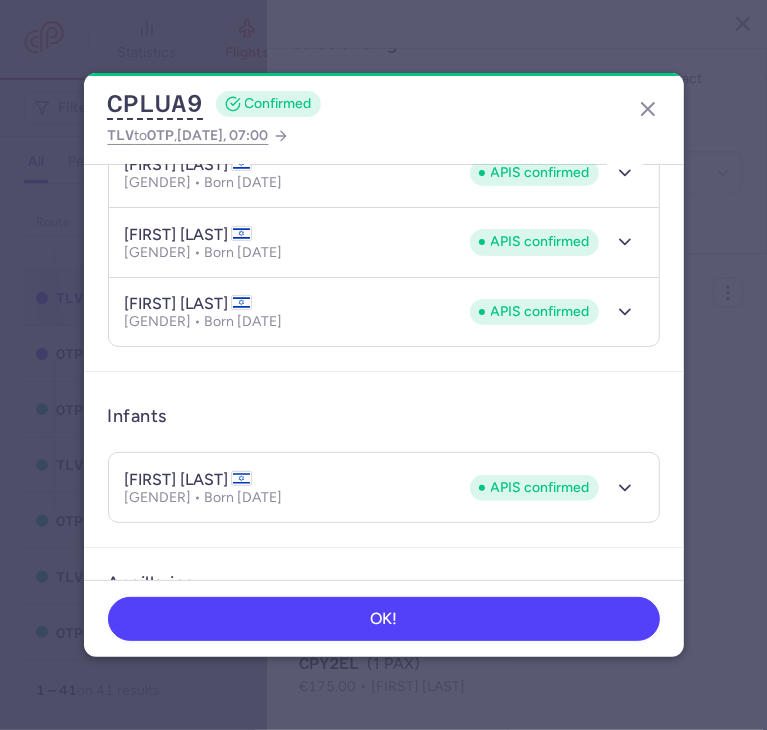 scroll, scrollTop: 294, scrollLeft: 0, axis: vertical 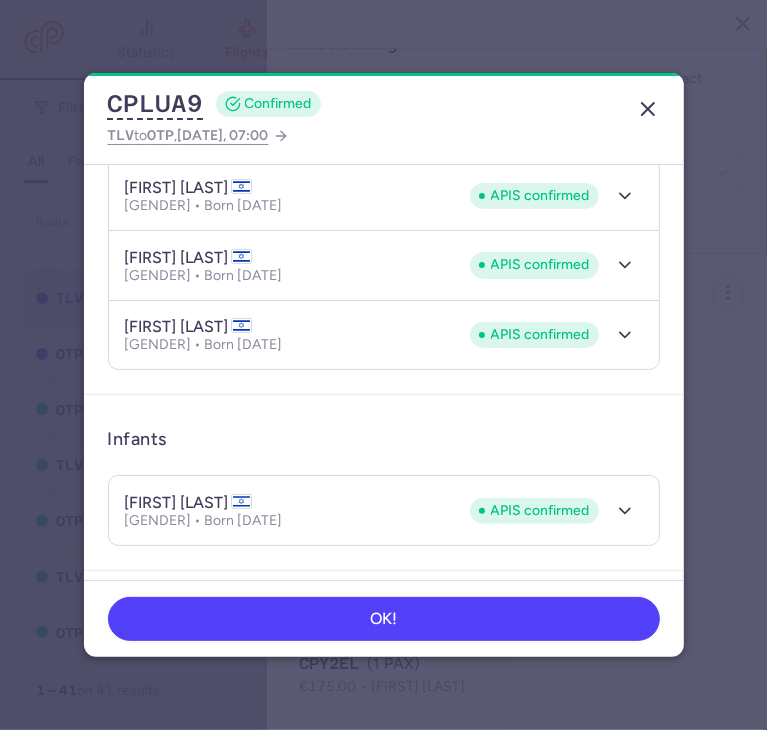 click on "CPLUA9 CONFIRMED TLV to OTP , [DATE], 07:00" at bounding box center (384, 119) 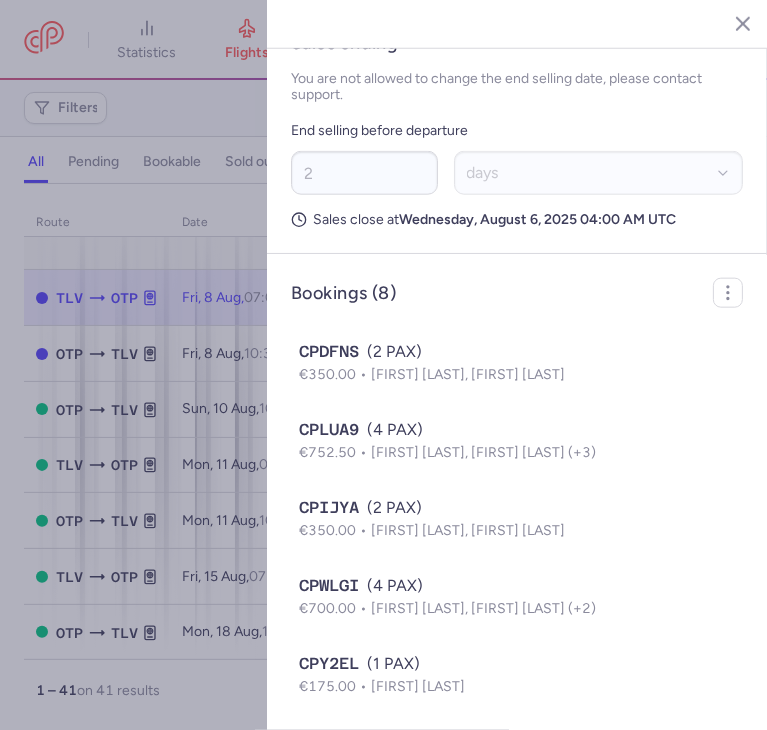 scroll, scrollTop: 500, scrollLeft: 0, axis: vertical 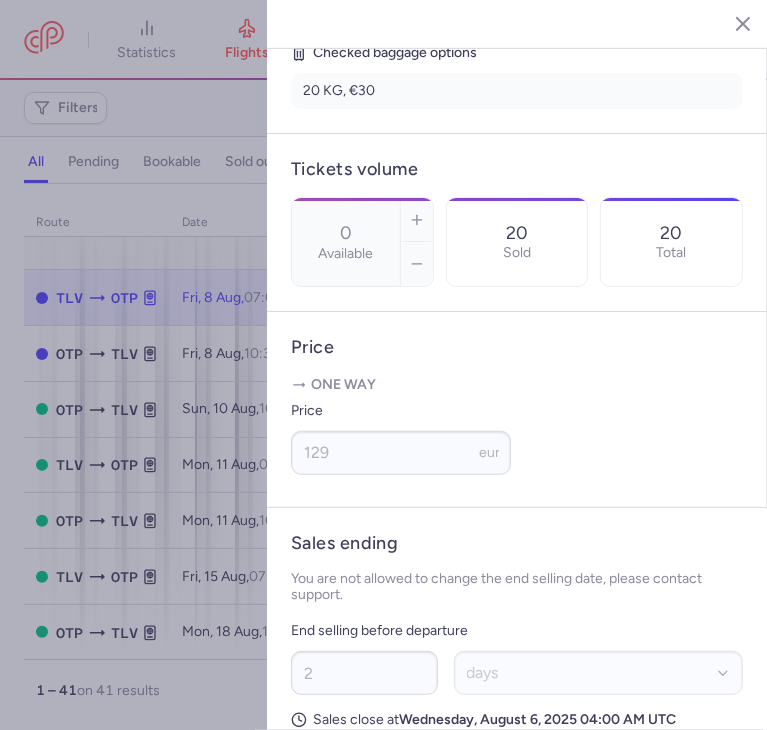 click 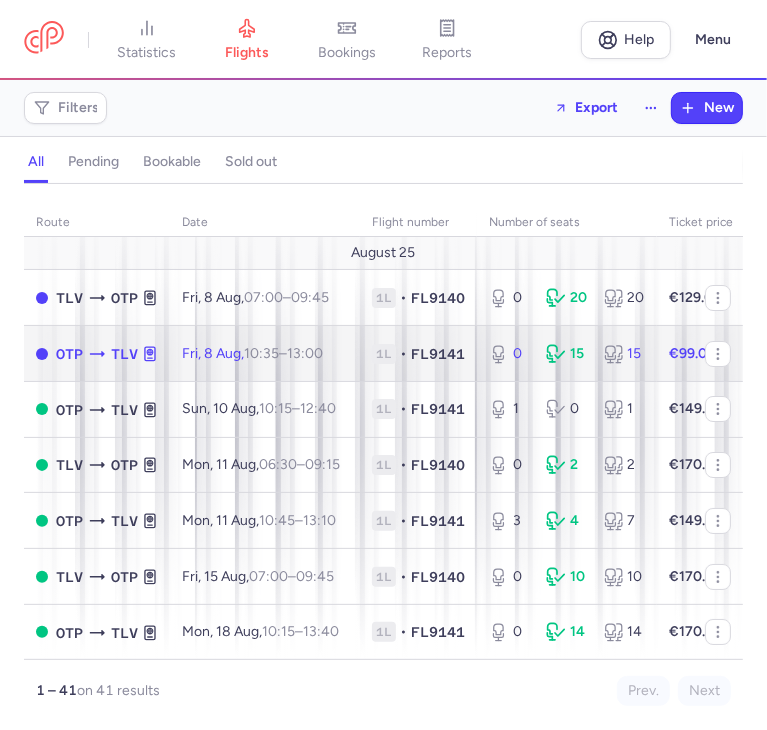 click on "0 15 15" 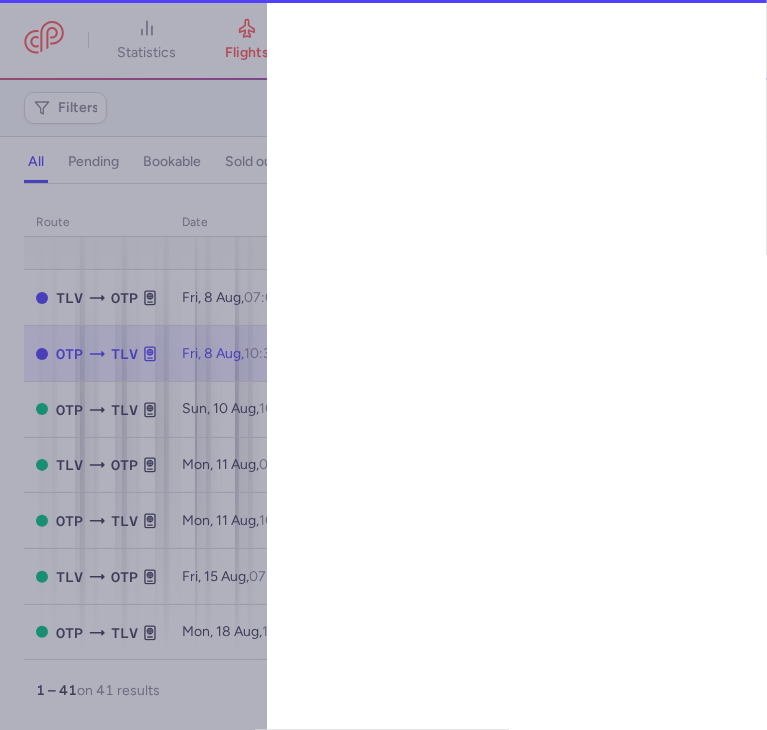 select on "days" 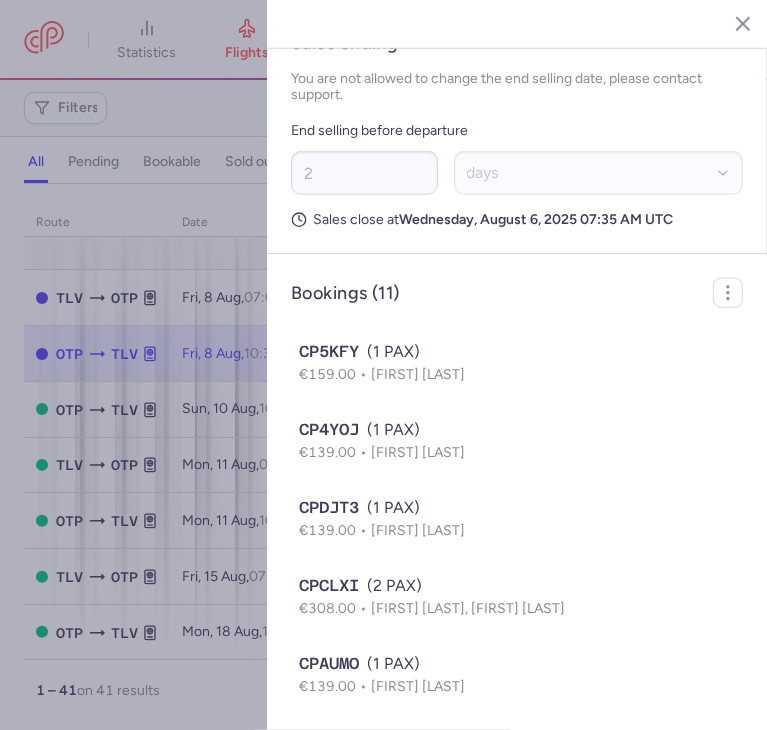 scroll, scrollTop: 1100, scrollLeft: 0, axis: vertical 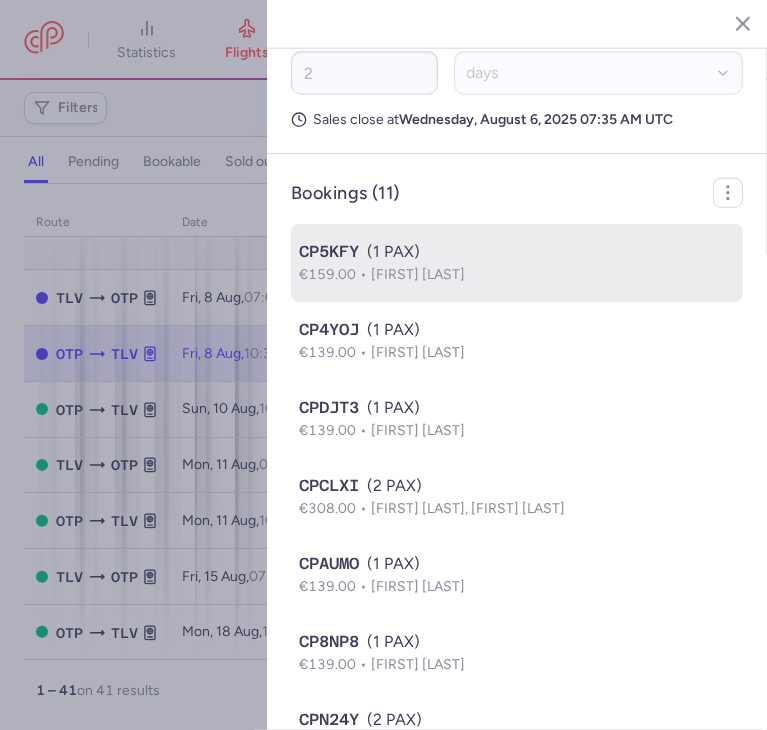 click on "CP5KFY  (1 PAX)" at bounding box center [517, 252] 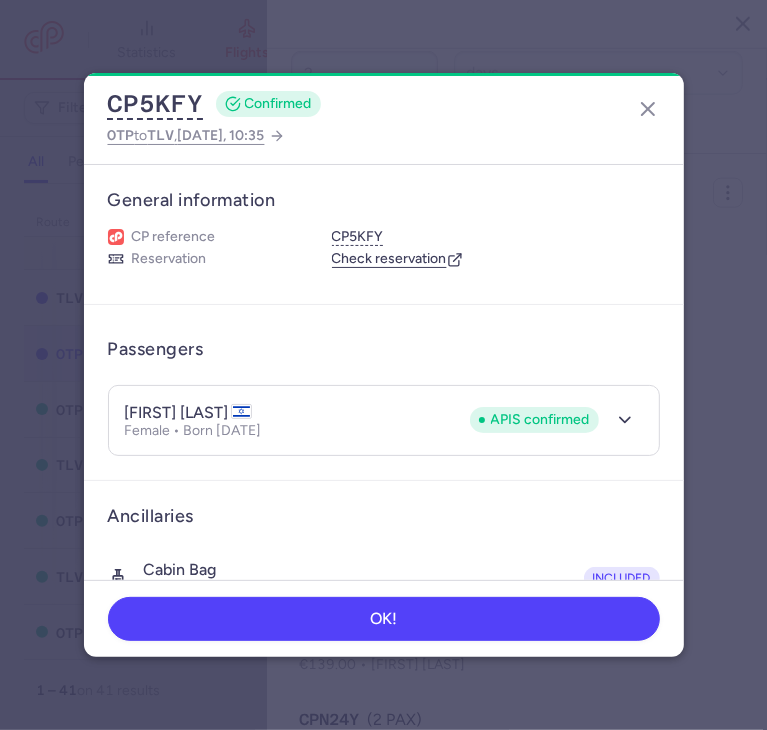 type 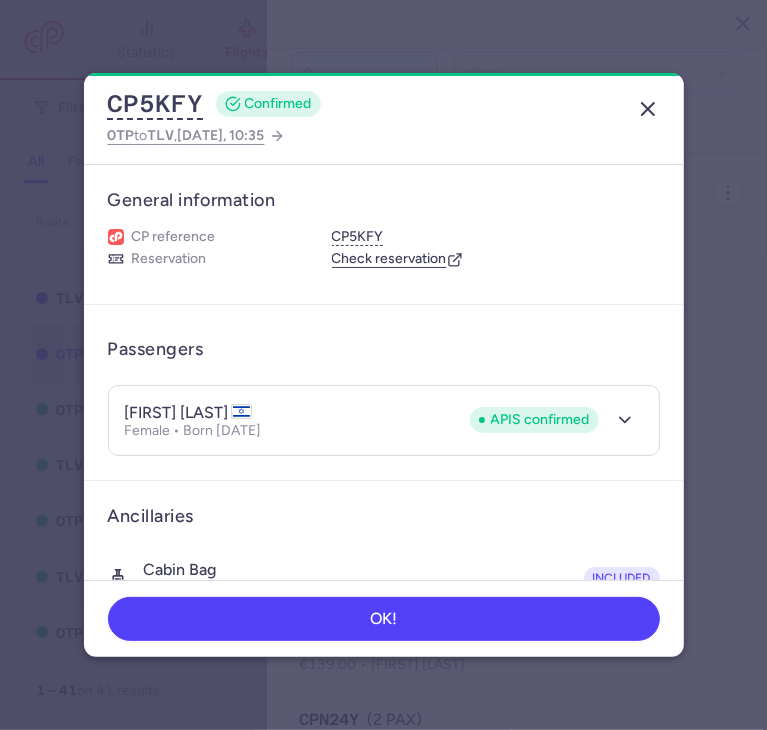 click 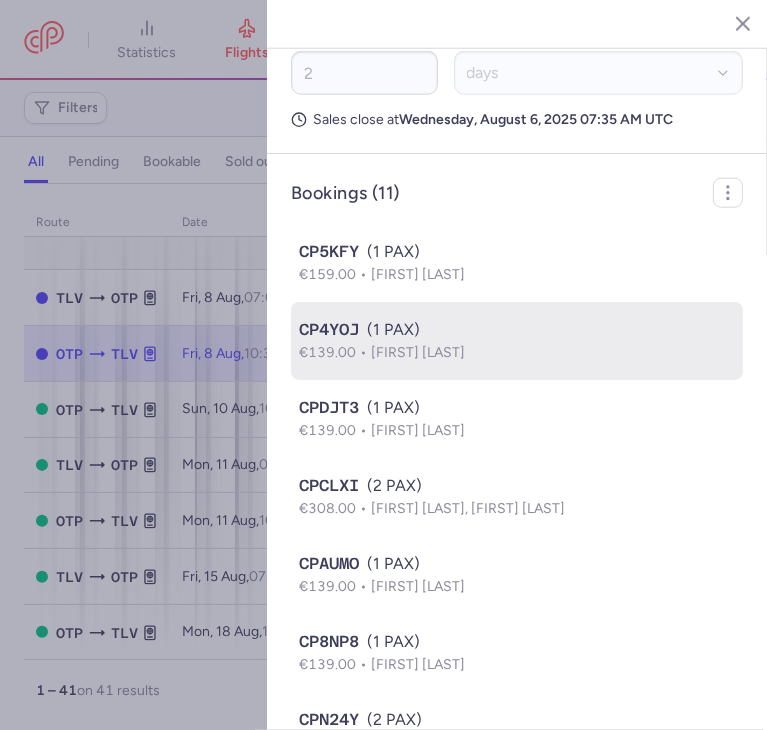 click on "CP4YOJ  (1 PAX)" at bounding box center [517, 330] 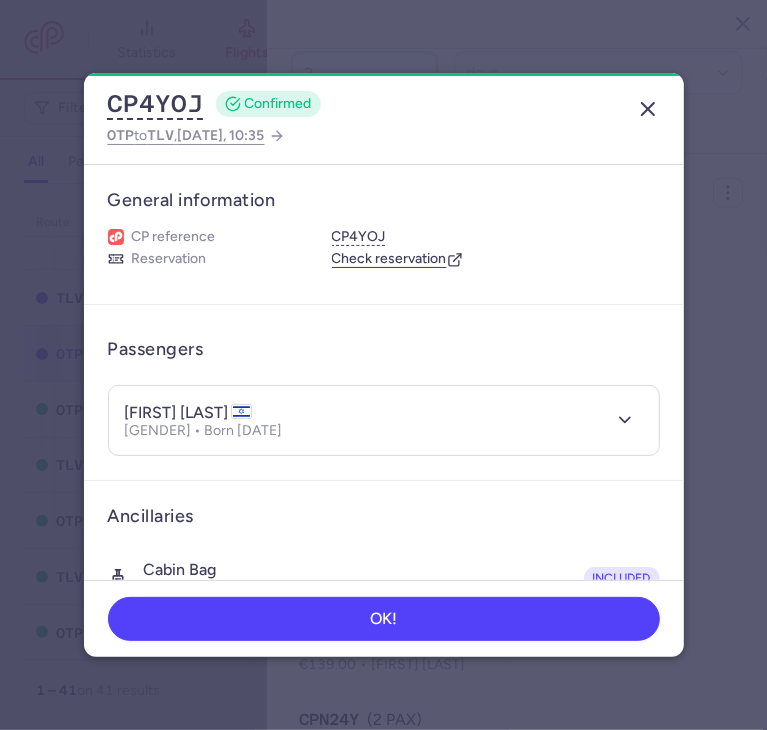 click 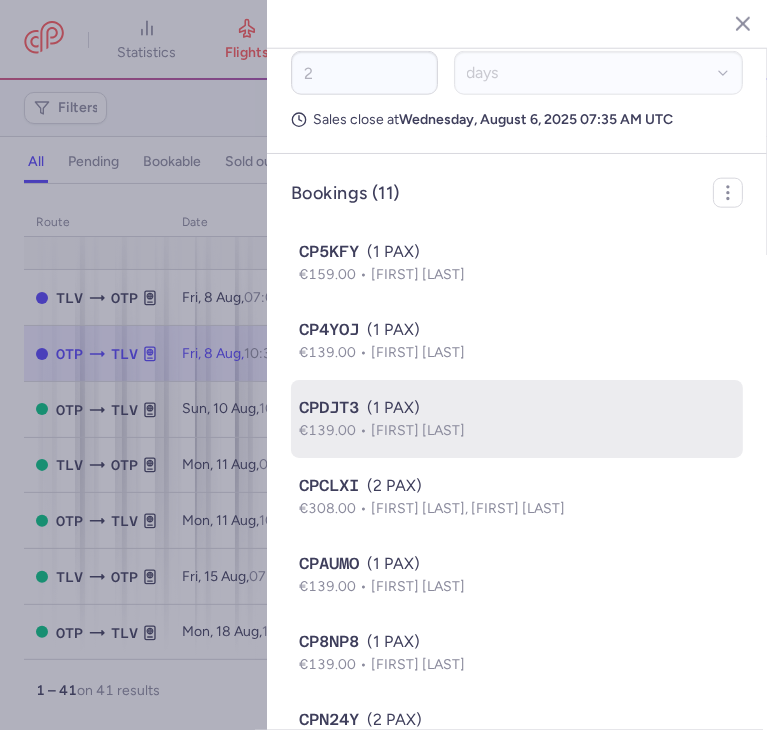 click on "CPDJT3  (1 PAX)" at bounding box center [517, 408] 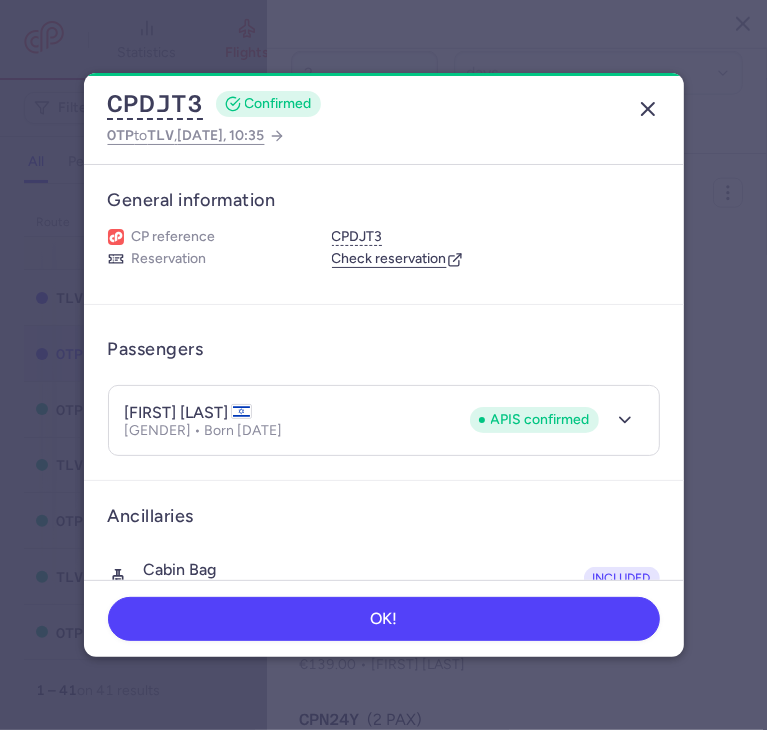 click 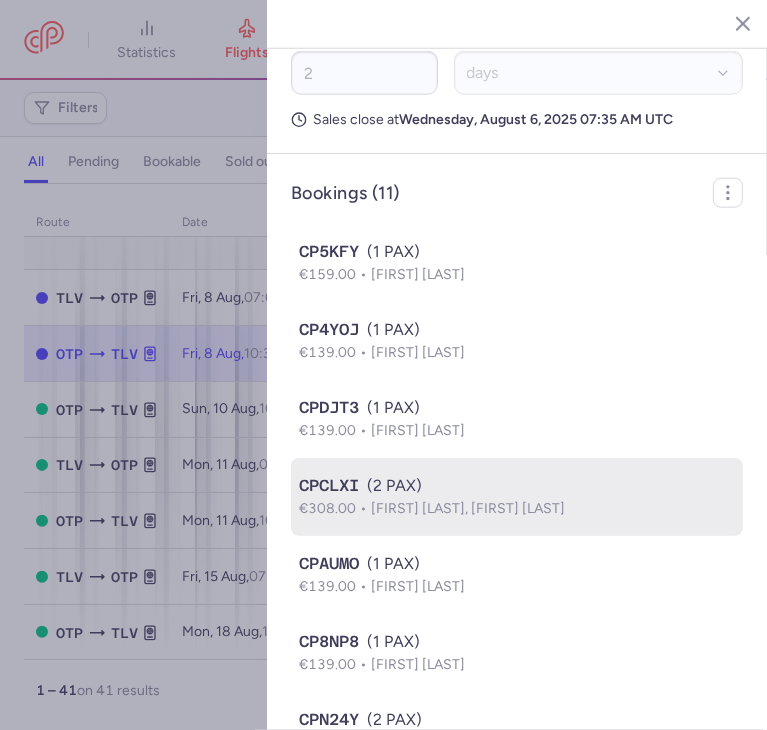 click on "[FIRST] [LAST], [FIRST] [LAST]" at bounding box center (468, 508) 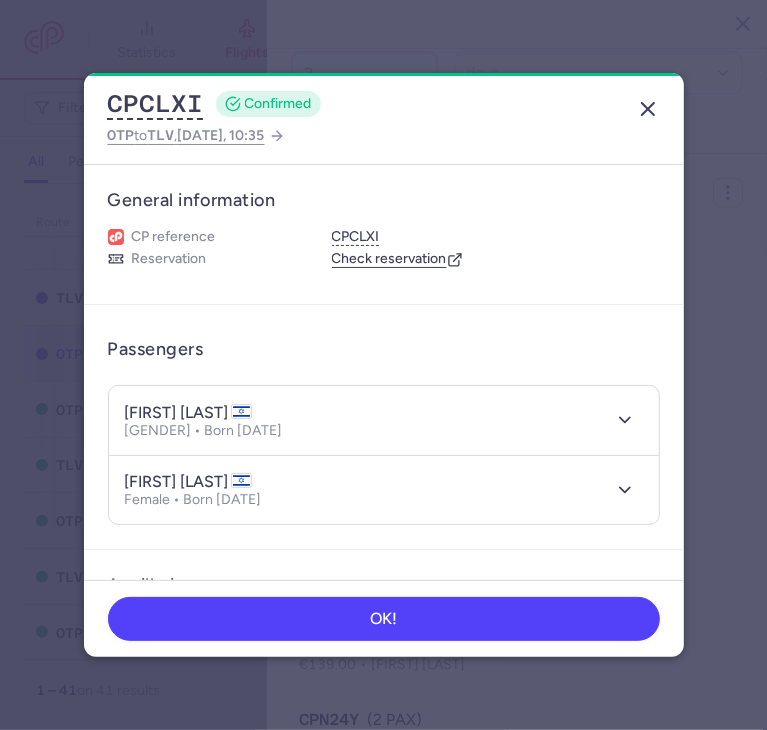 click 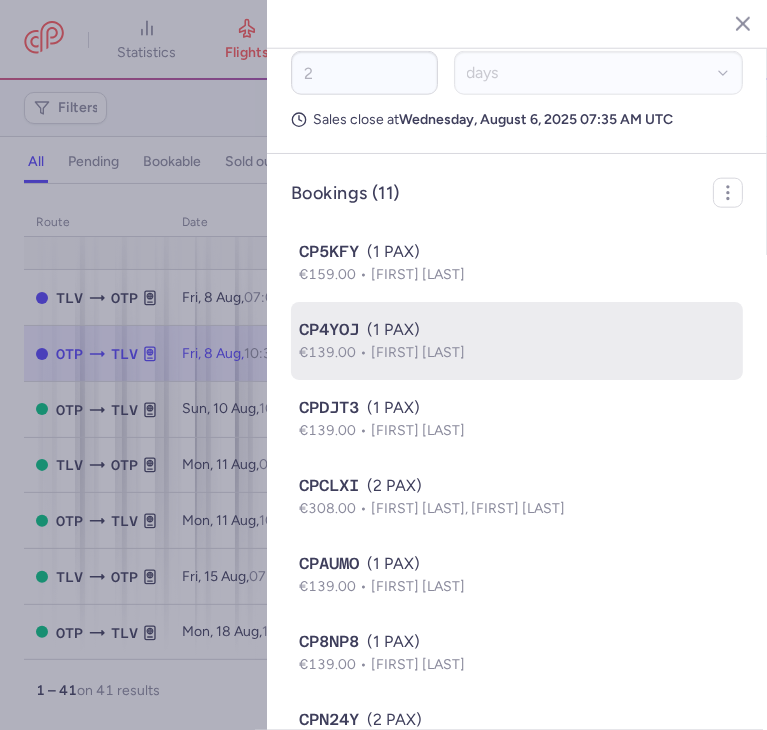 click on "CP4YOJ (1 PAX) €139.00 [FIRST] [LAST]" 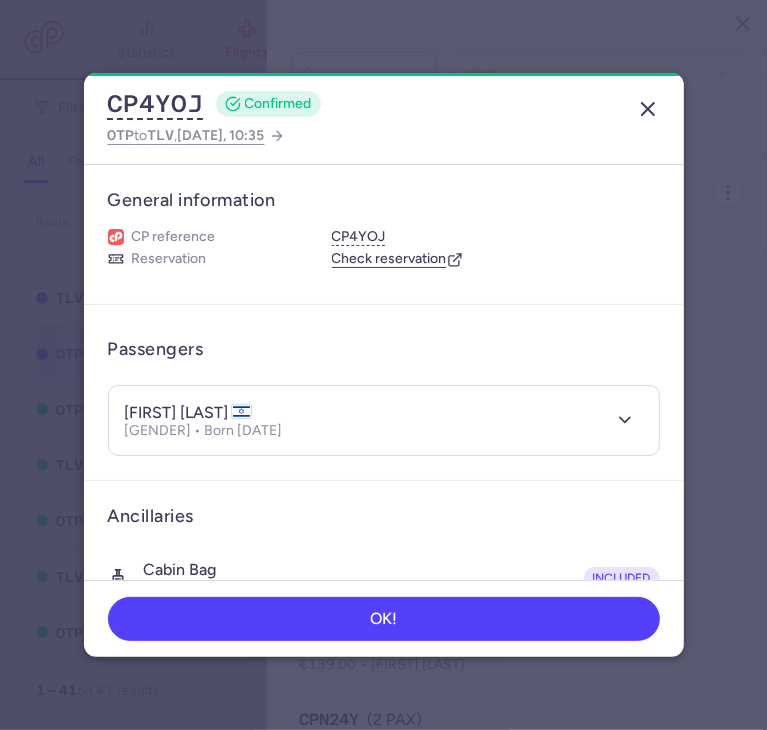 click 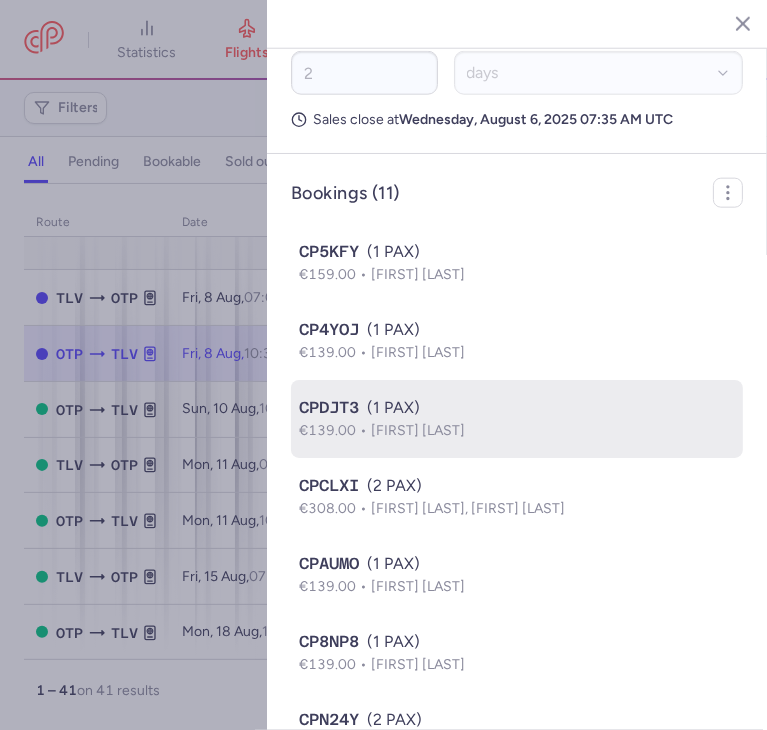 click on "CPDJT3  (1 PAX)" at bounding box center [517, 408] 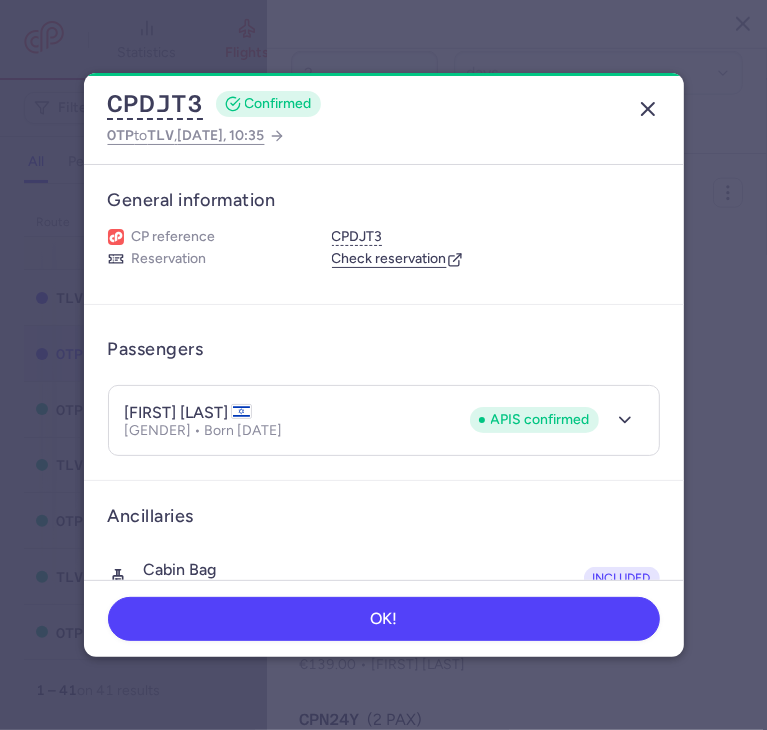 click 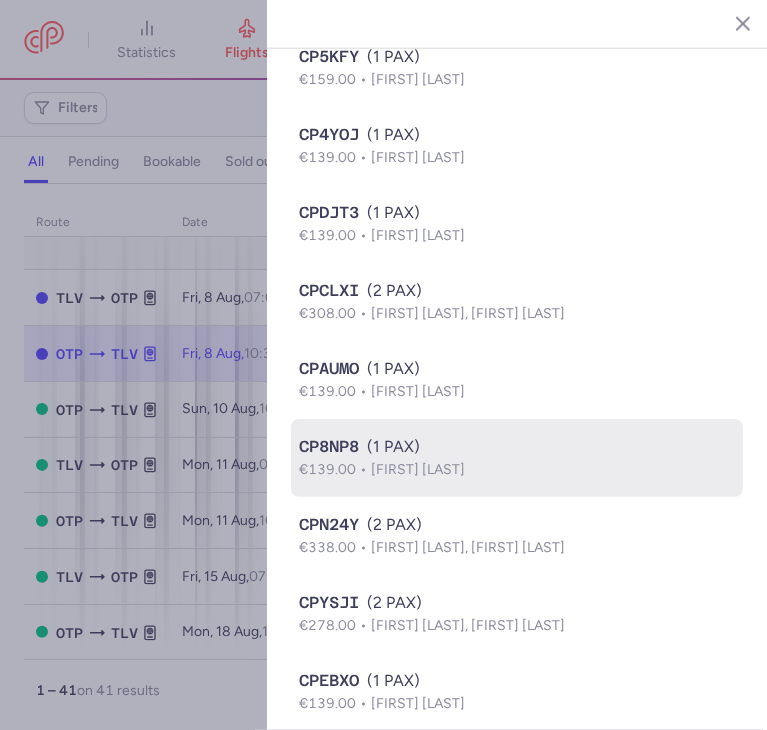 scroll, scrollTop: 1400, scrollLeft: 0, axis: vertical 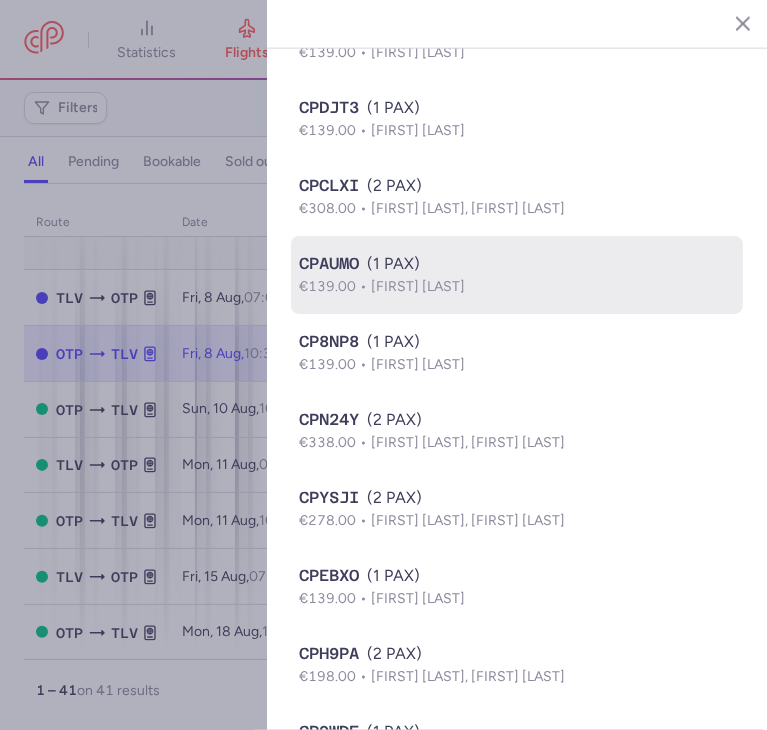 click on "CPAUMO (1 PAX) €139.00 [FIRST] [LAST]" 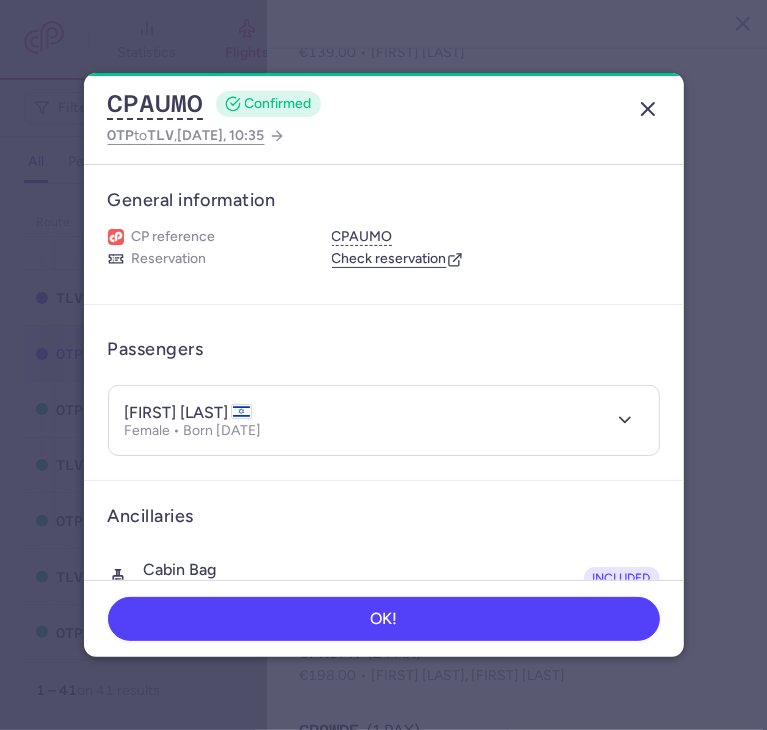 click 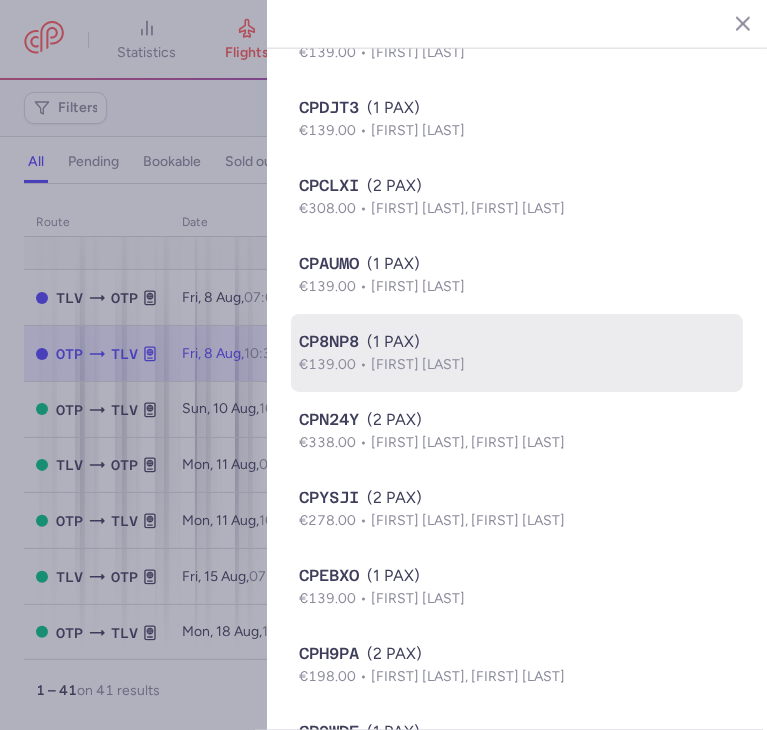 click on "€139.00 [FIRST] [LAST]" at bounding box center [517, 365] 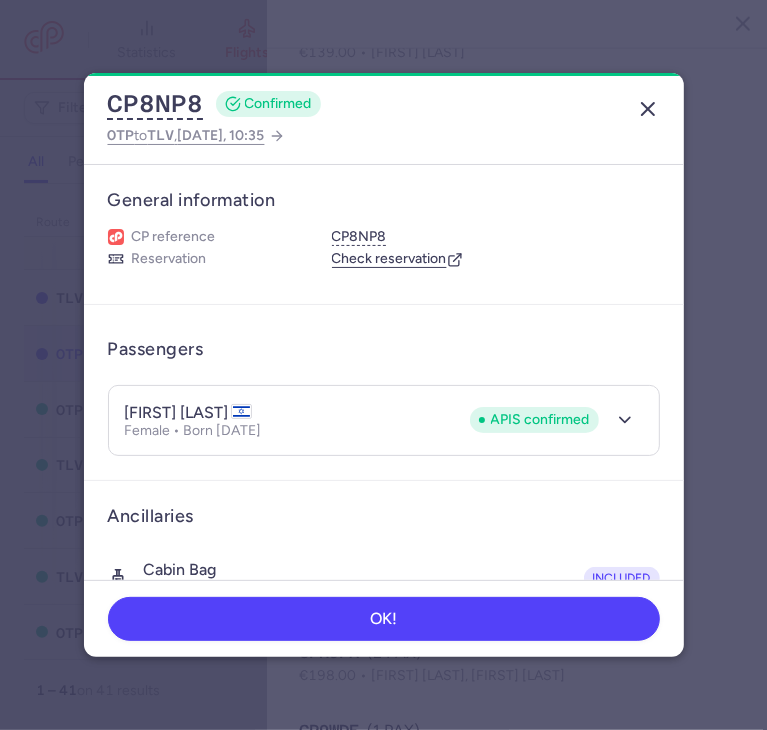 click 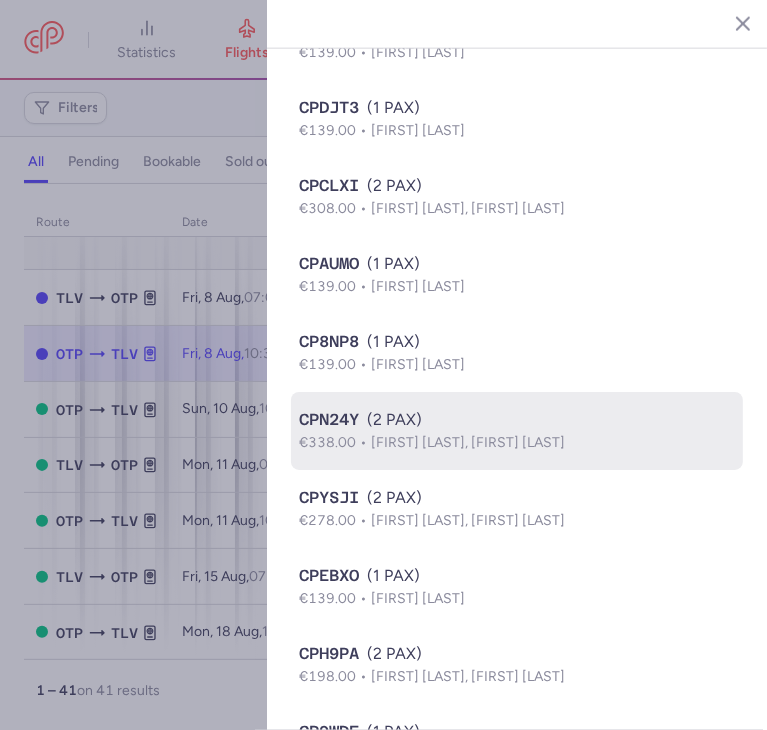 click on "CPN24Y  (2 PAX)" at bounding box center [517, 420] 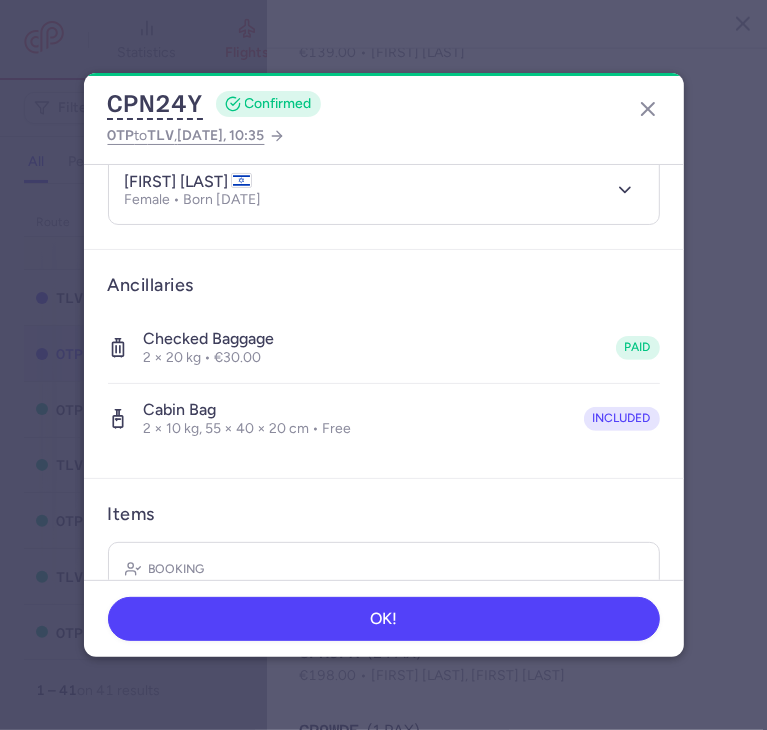 scroll, scrollTop: 200, scrollLeft: 0, axis: vertical 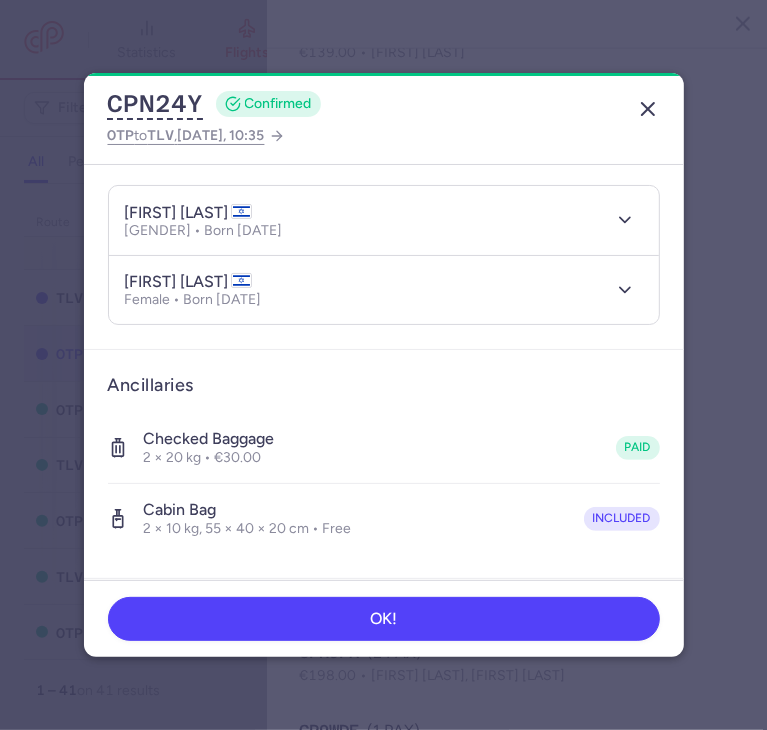 click 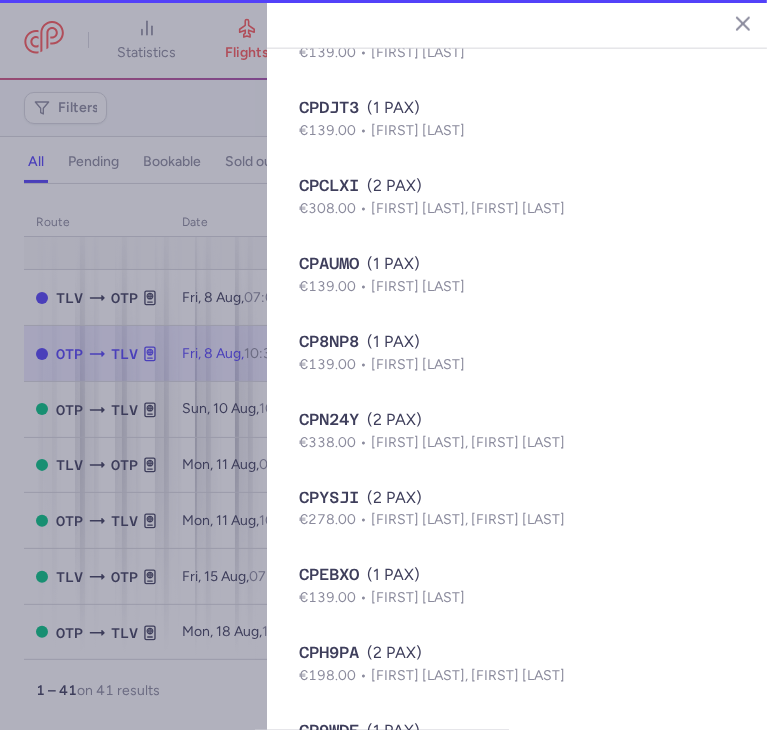 click on "CPN24Y CONFIRMED OTP to TLV , [DATE], 10:35 General information CPN24Y Reservation Check reservation Passengers [FIRST] [LAST] Female • Born [DATE] [FIRST] [LAST] Female • Born [DATE] Ancillaries Checked baggage 2 × 20 kg • €30.00 paid Cabin bag 2 × 10 kg, 55 × 40 × 20 cm • Free included Items Booking €338.00 Booking date 30/07/2025 Show transactions OK!" at bounding box center (383, 365) 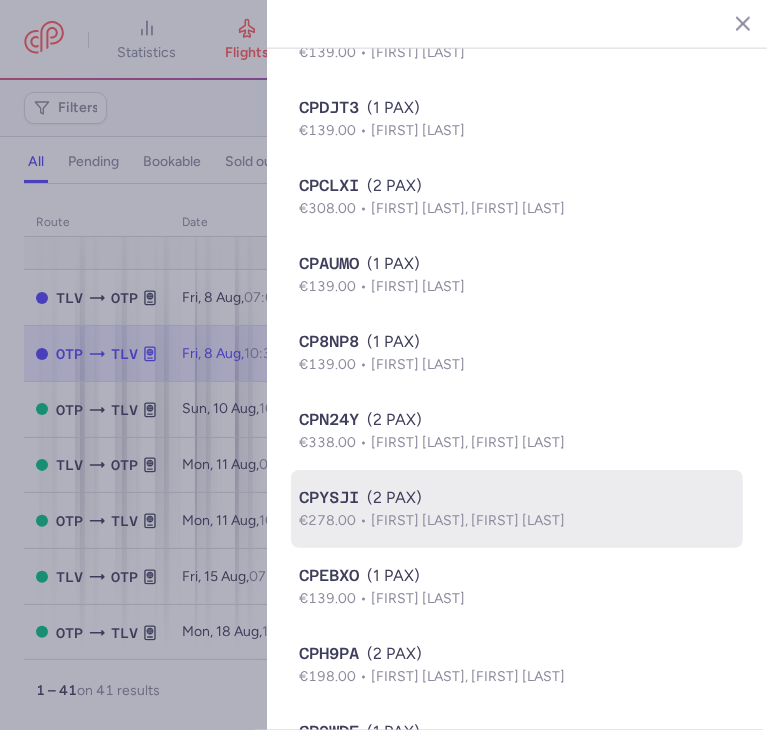 click on "CPYSJI  (2 PAX)" at bounding box center [517, 498] 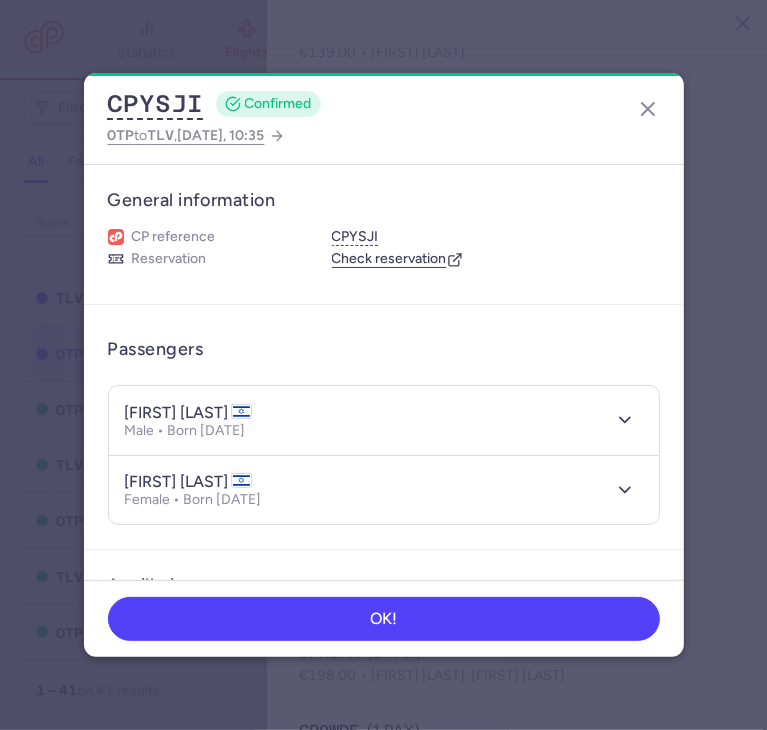 click 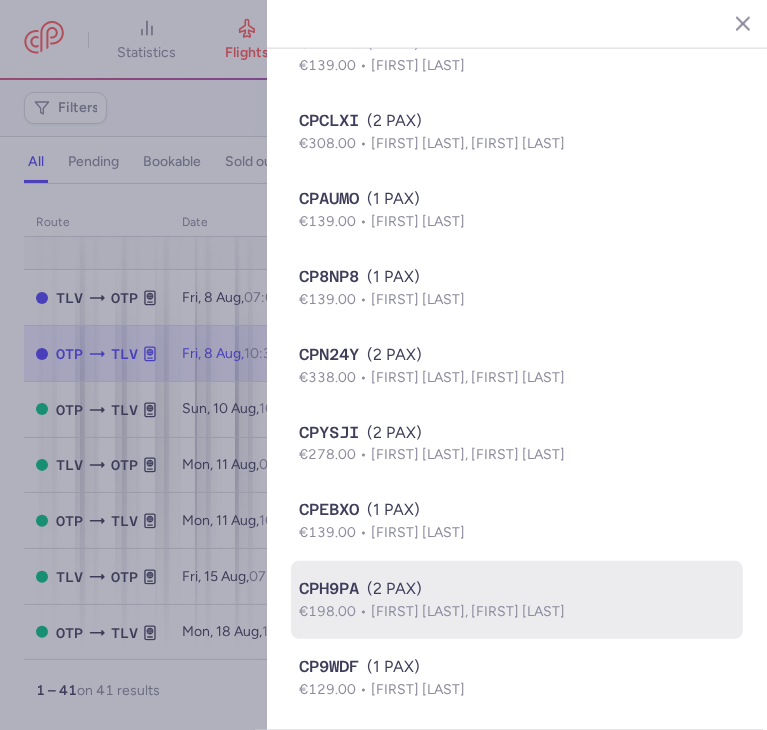 scroll, scrollTop: 1500, scrollLeft: 0, axis: vertical 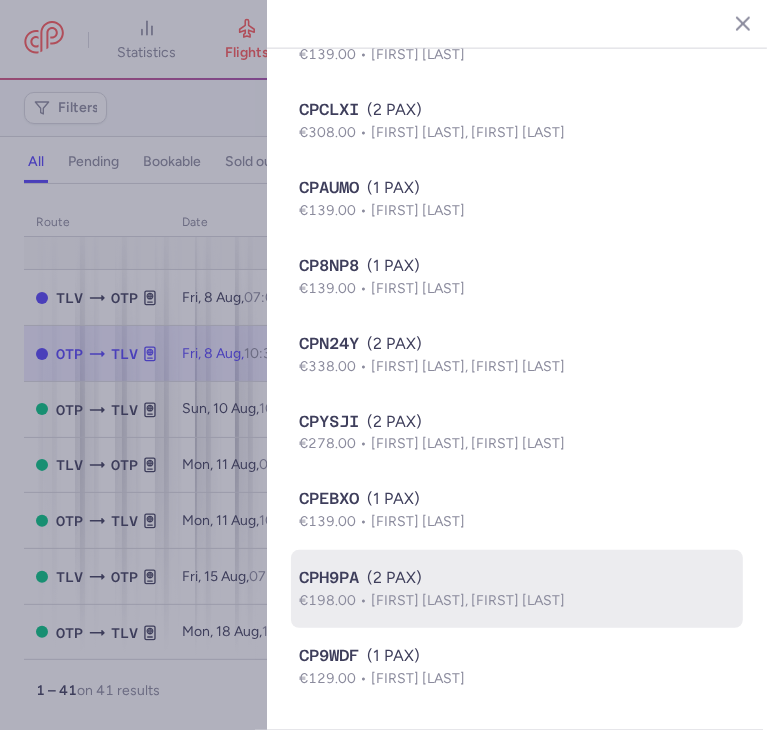 click on "[FIRST] [LAST], [FIRST] [LAST]" at bounding box center [468, 600] 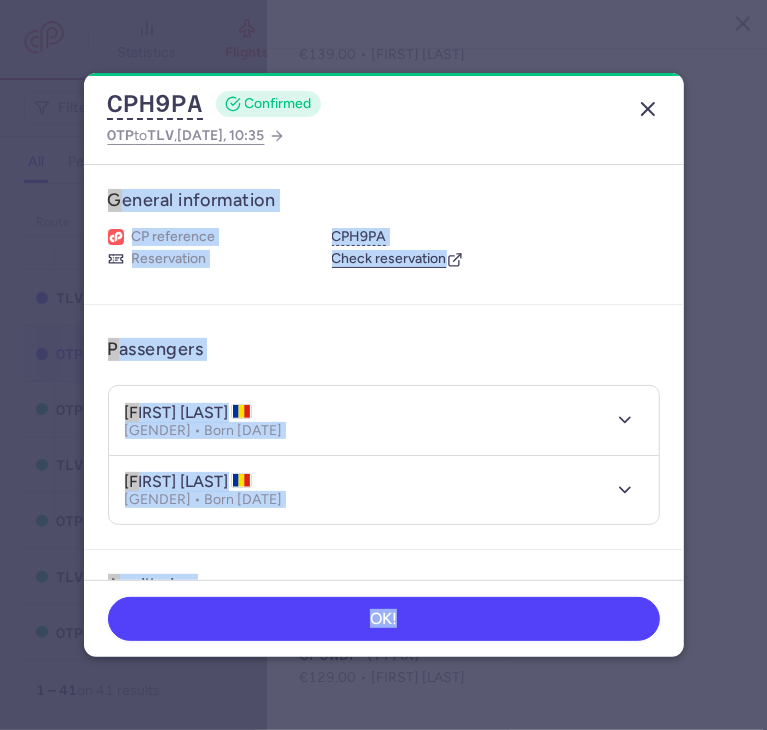 click 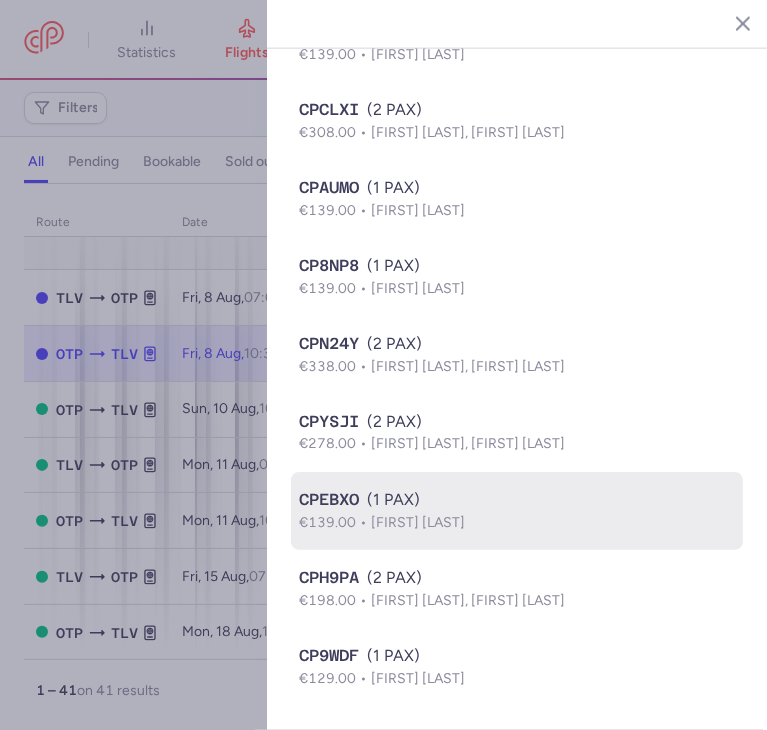 click on "€139.00 [FIRST] [LAST]" at bounding box center (517, 523) 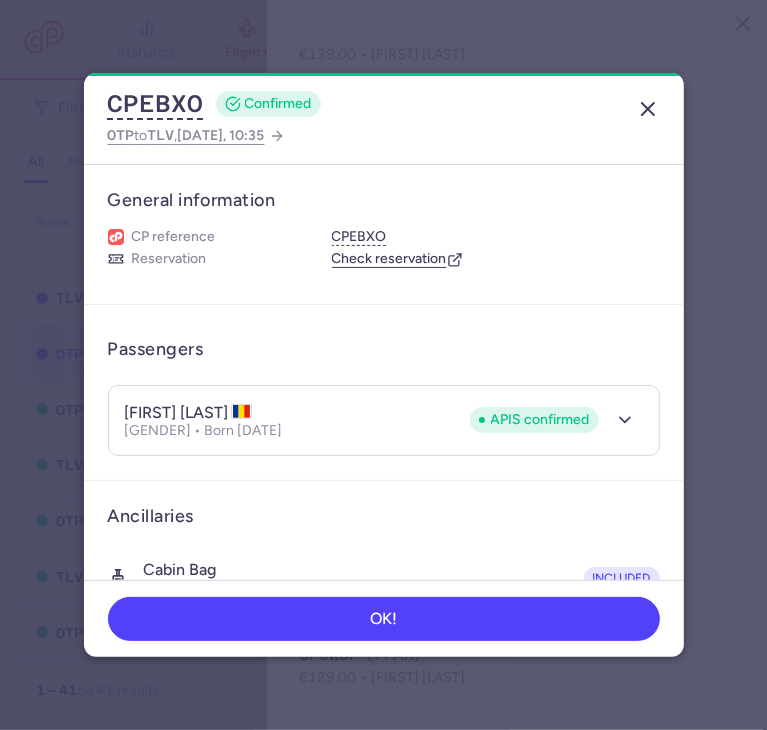click 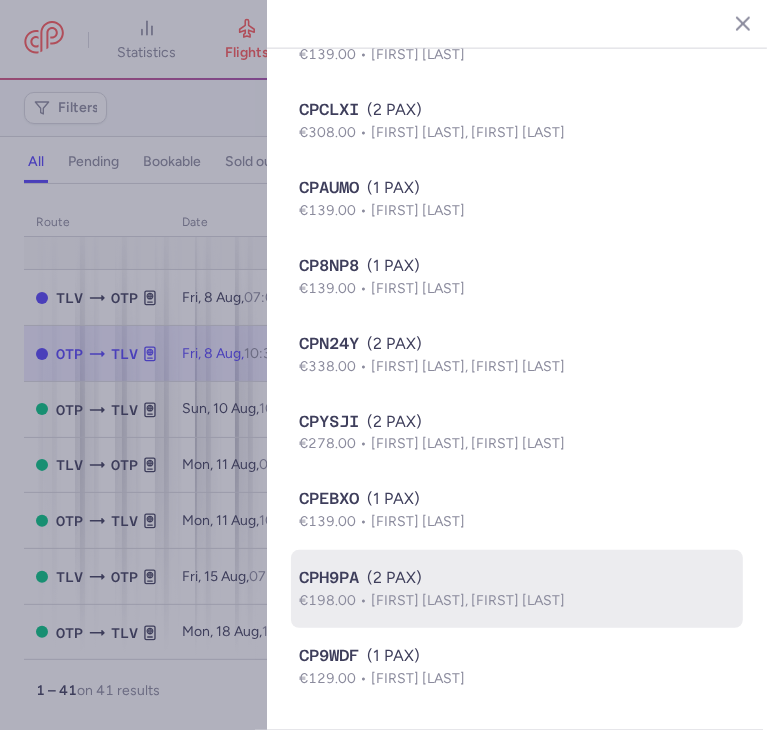scroll, scrollTop: 1551, scrollLeft: 0, axis: vertical 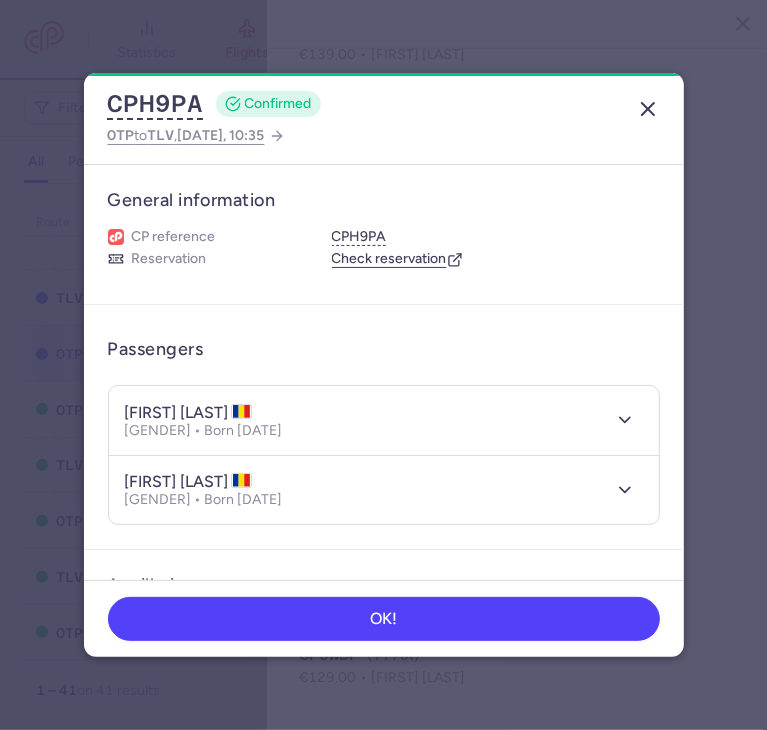 click 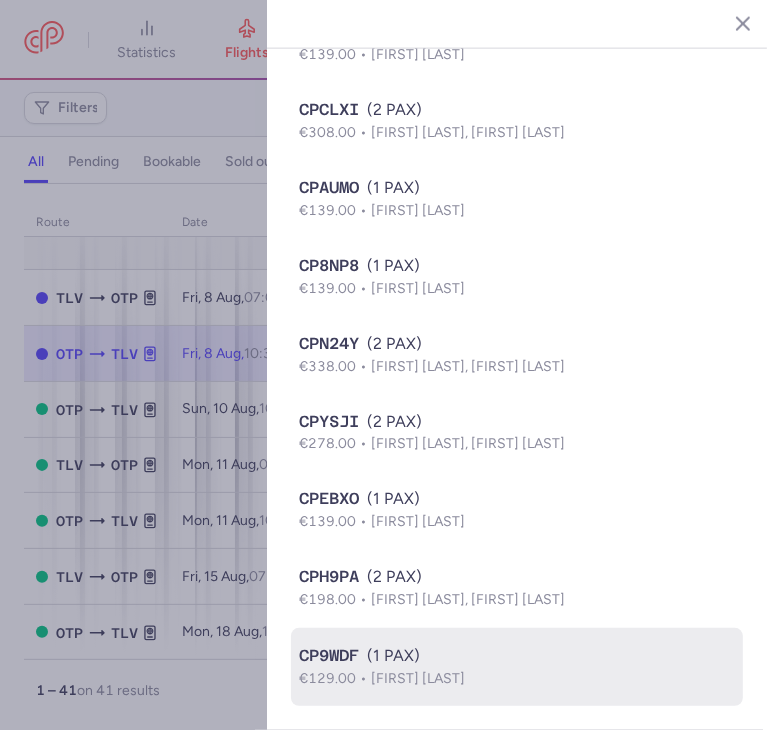 click on "€129.00 [FIRST] [LAST]" at bounding box center [517, 679] 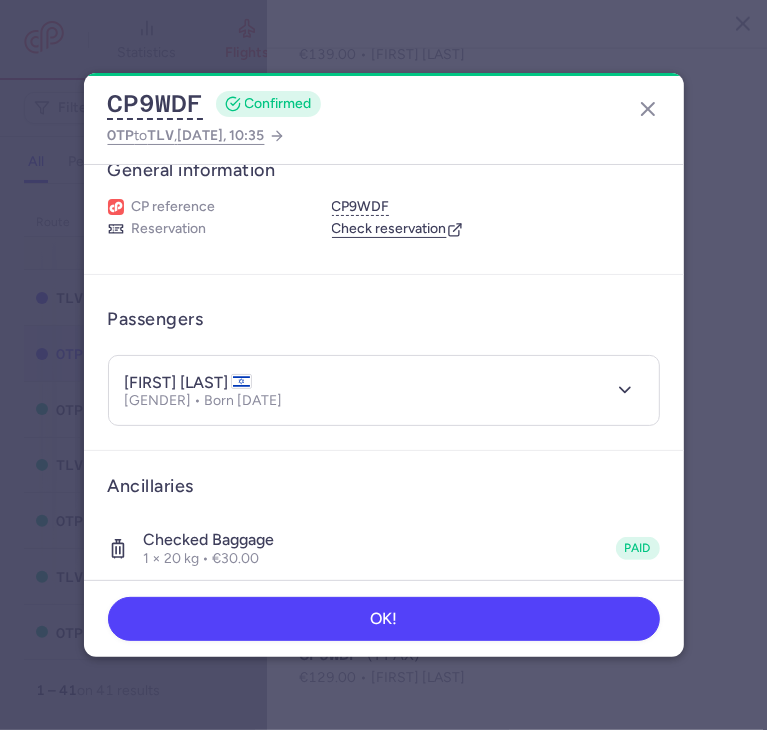 scroll, scrollTop: 0, scrollLeft: 0, axis: both 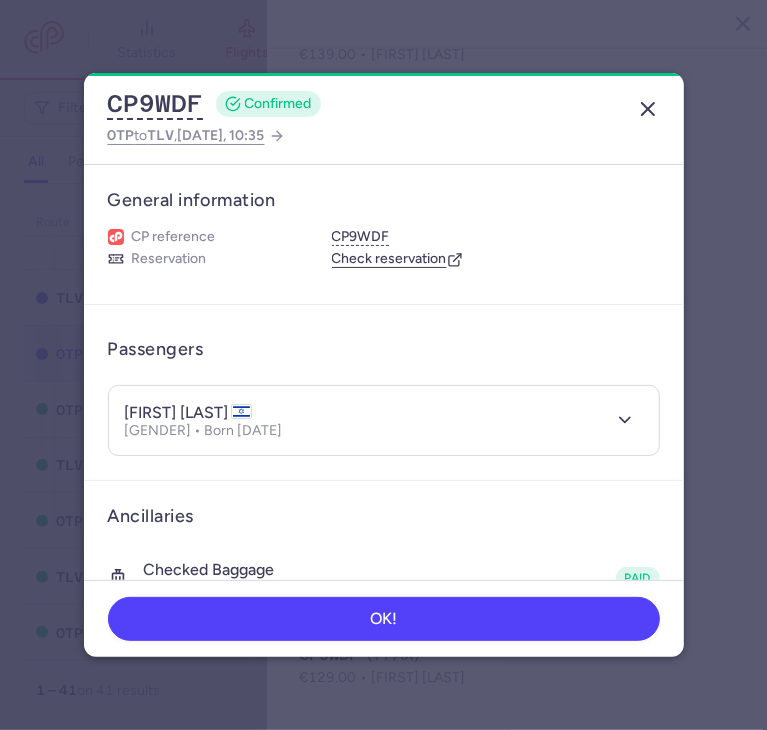 click on "CP9WDF CONFIRMED OTP to TLV , [DATE], 10:35" at bounding box center (384, 119) 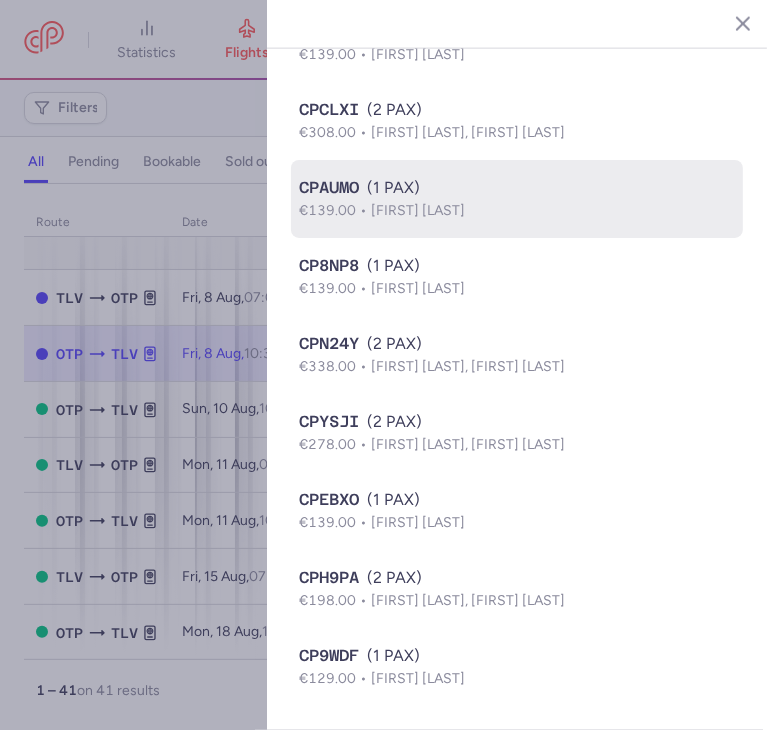 click on "CPAUMO  (1 PAX)" at bounding box center (517, 188) 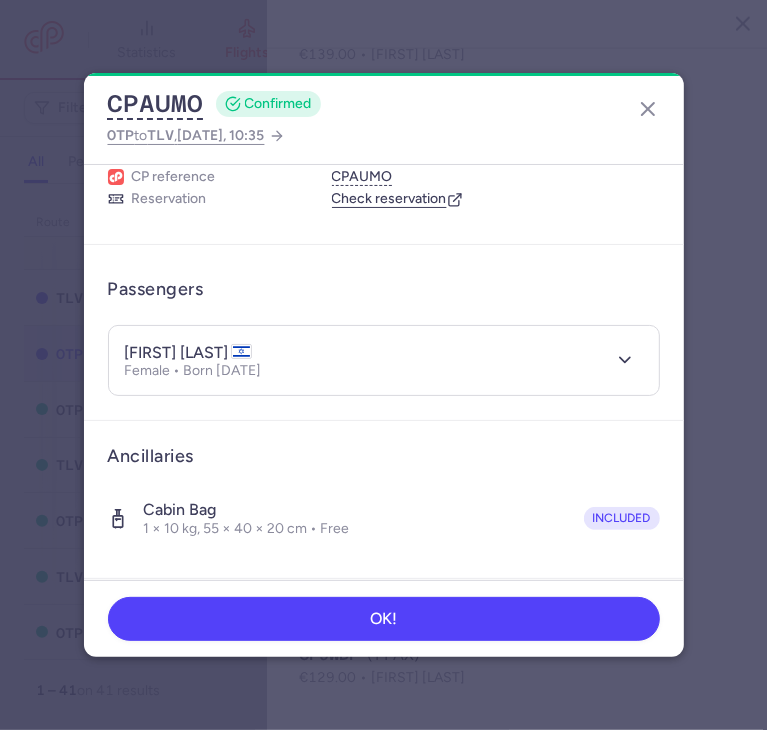 scroll, scrollTop: 24, scrollLeft: 0, axis: vertical 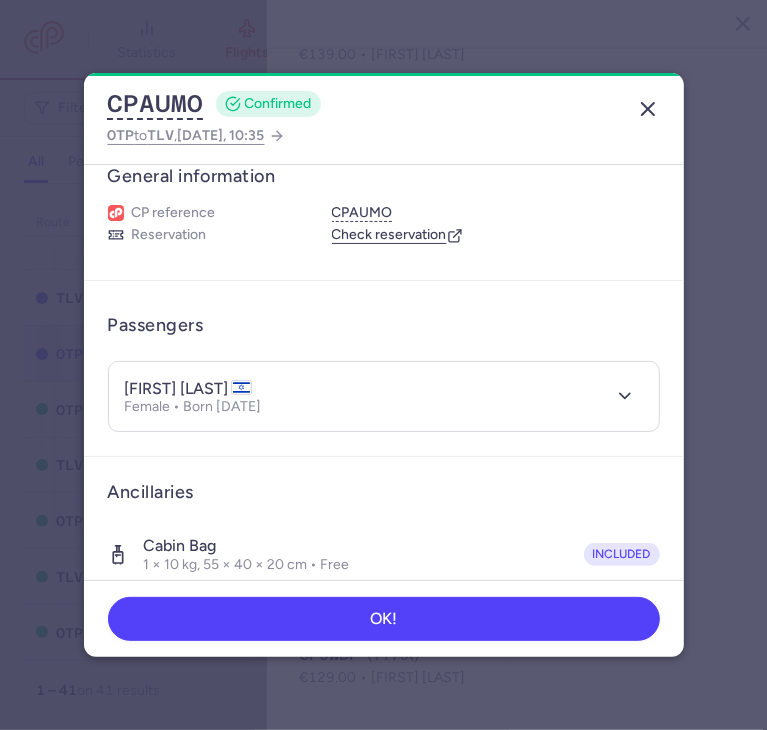 click on "CPAUMO CONFIRMED OTP to TLV , [DATE], 10:35" 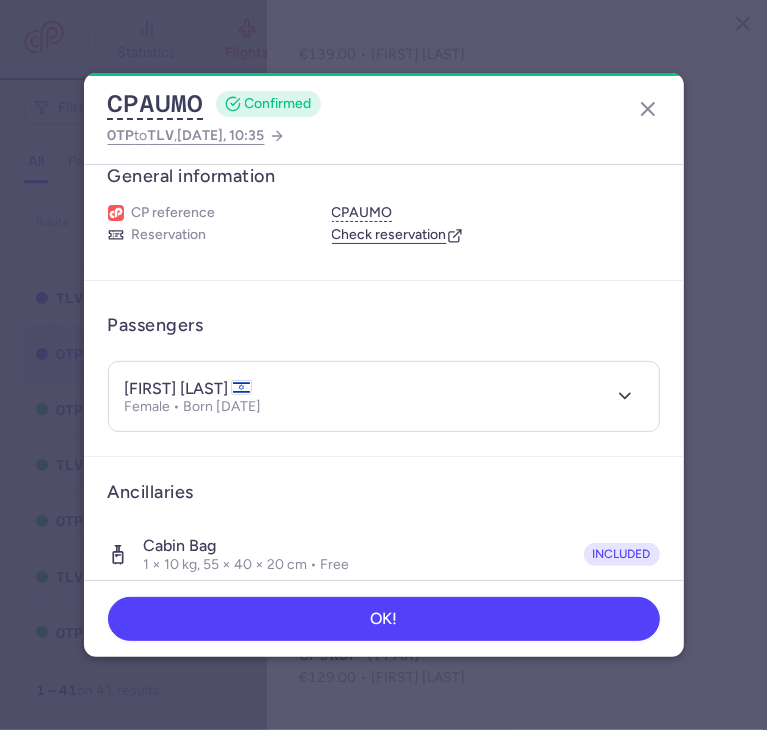 click on "CPAUMO CONFIRMED OTP to TLV , [DATE], 10:35" 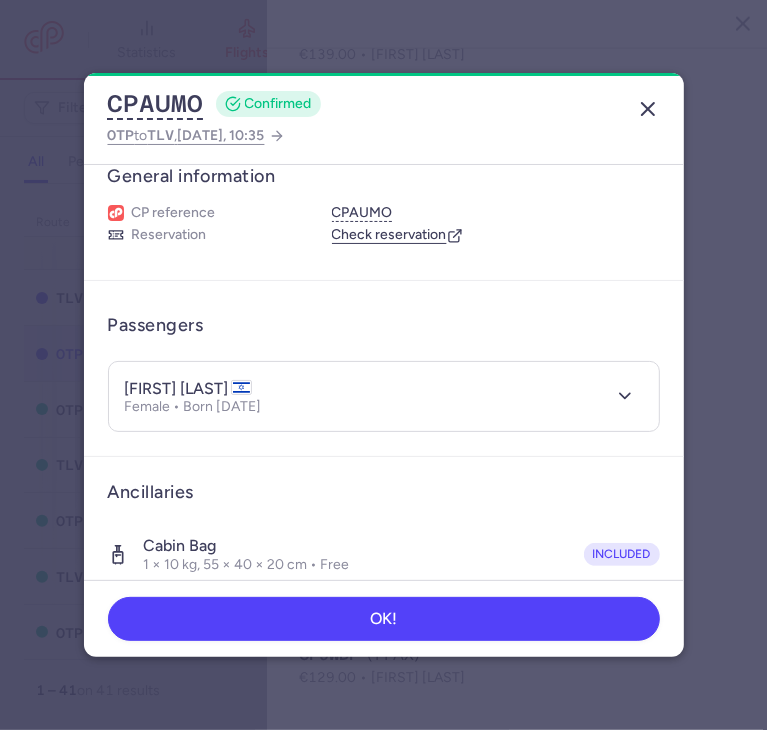 click on "CPAUMO CONFIRMED OTP to TLV , [DATE], 10:35" at bounding box center (384, 119) 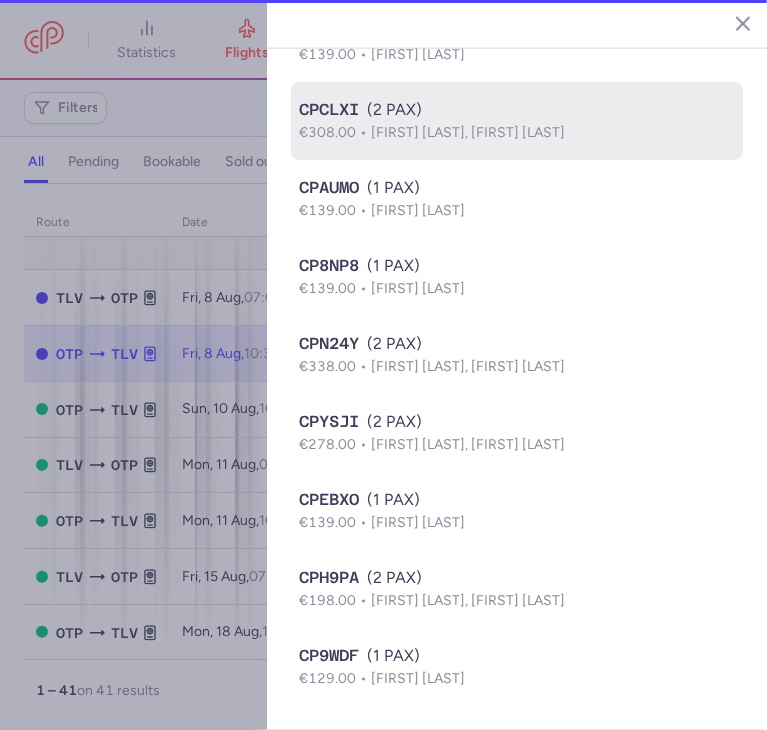 click on "CPCLXI (2 PAX)" at bounding box center [517, 110] 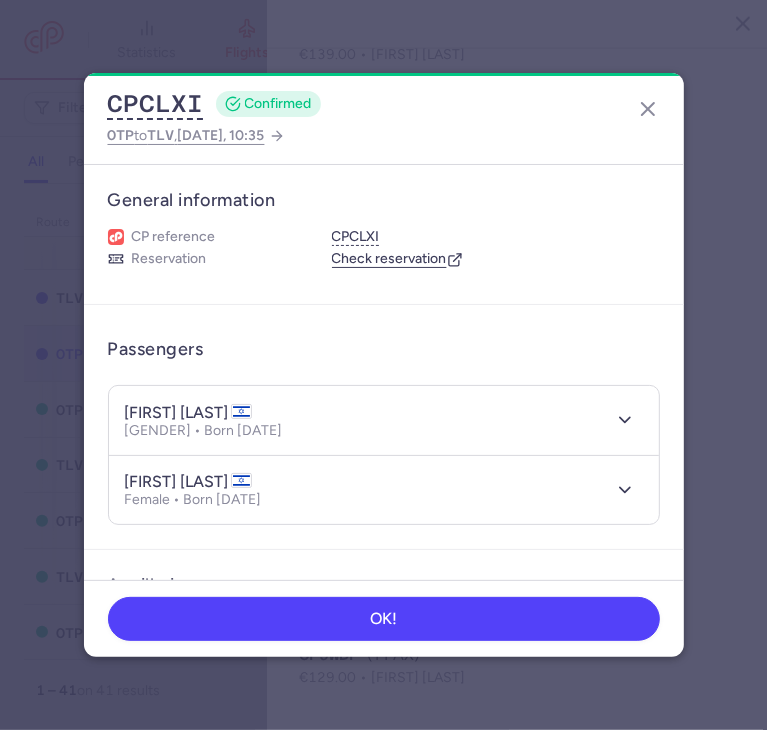 scroll, scrollTop: 300, scrollLeft: 0, axis: vertical 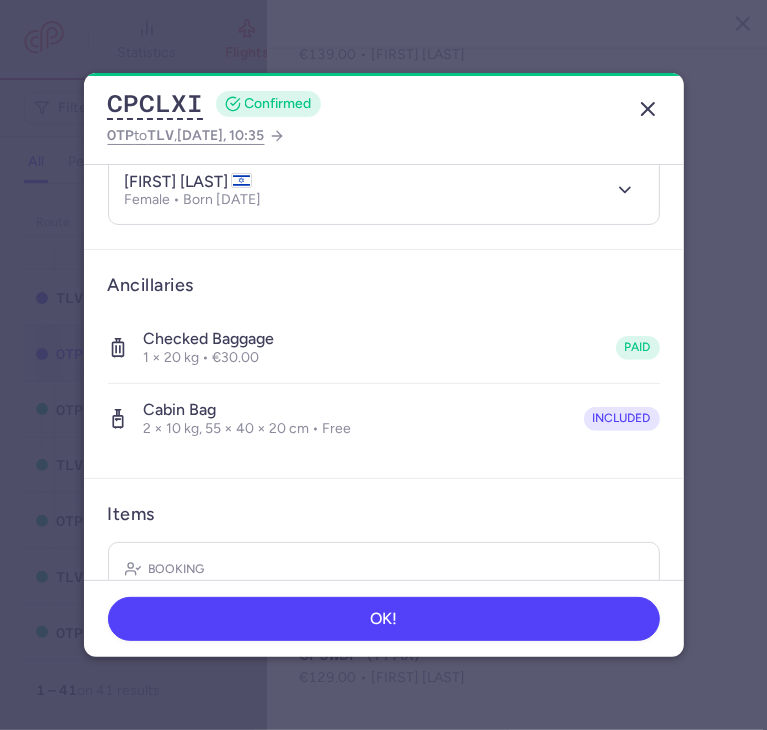 click 